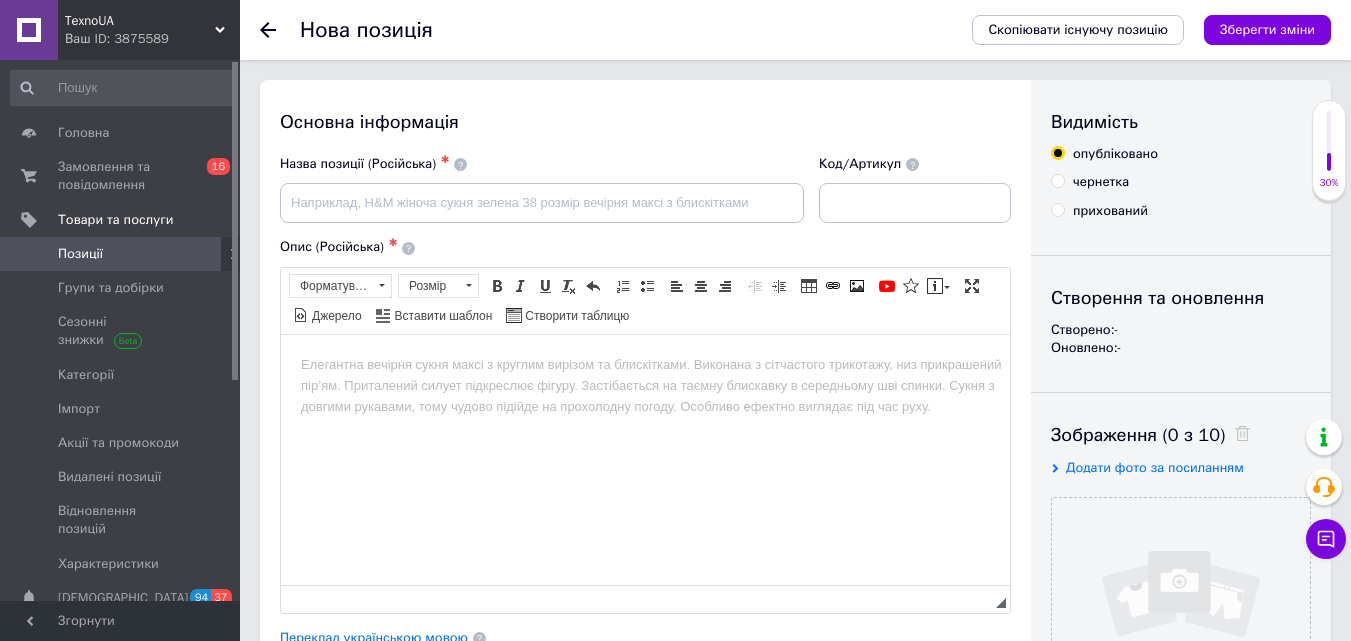 scroll, scrollTop: 0, scrollLeft: 0, axis: both 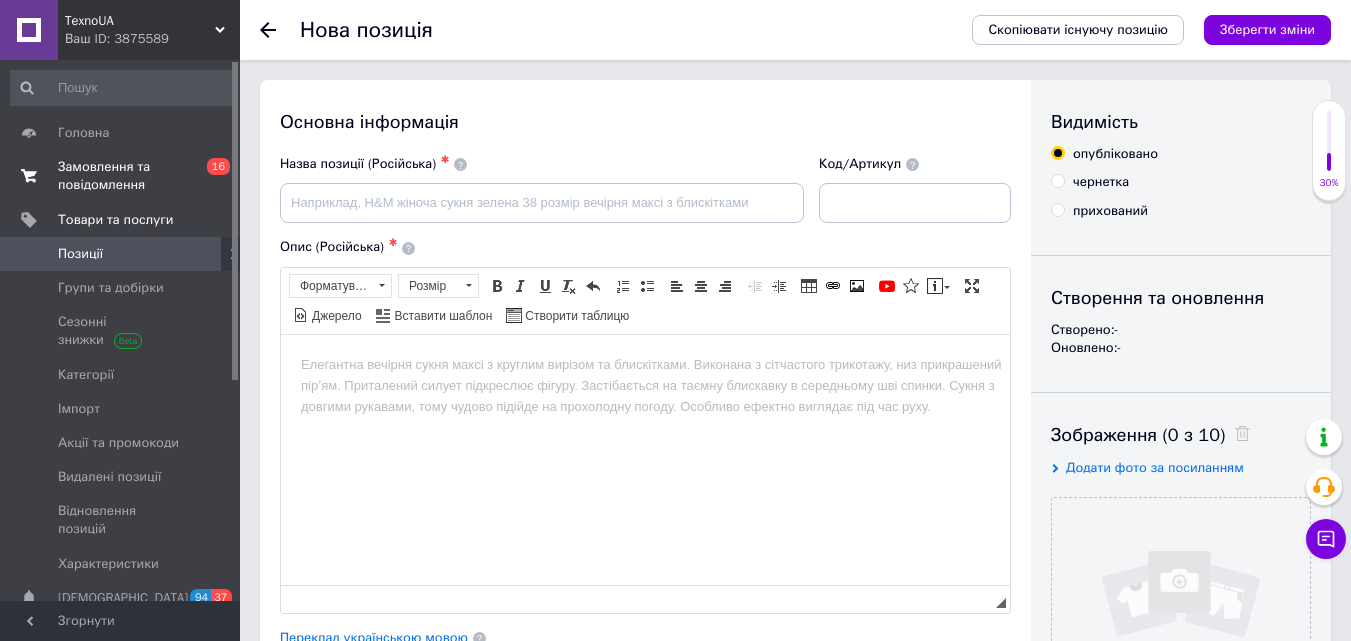 click on "Замовлення та повідомлення" at bounding box center [121, 176] 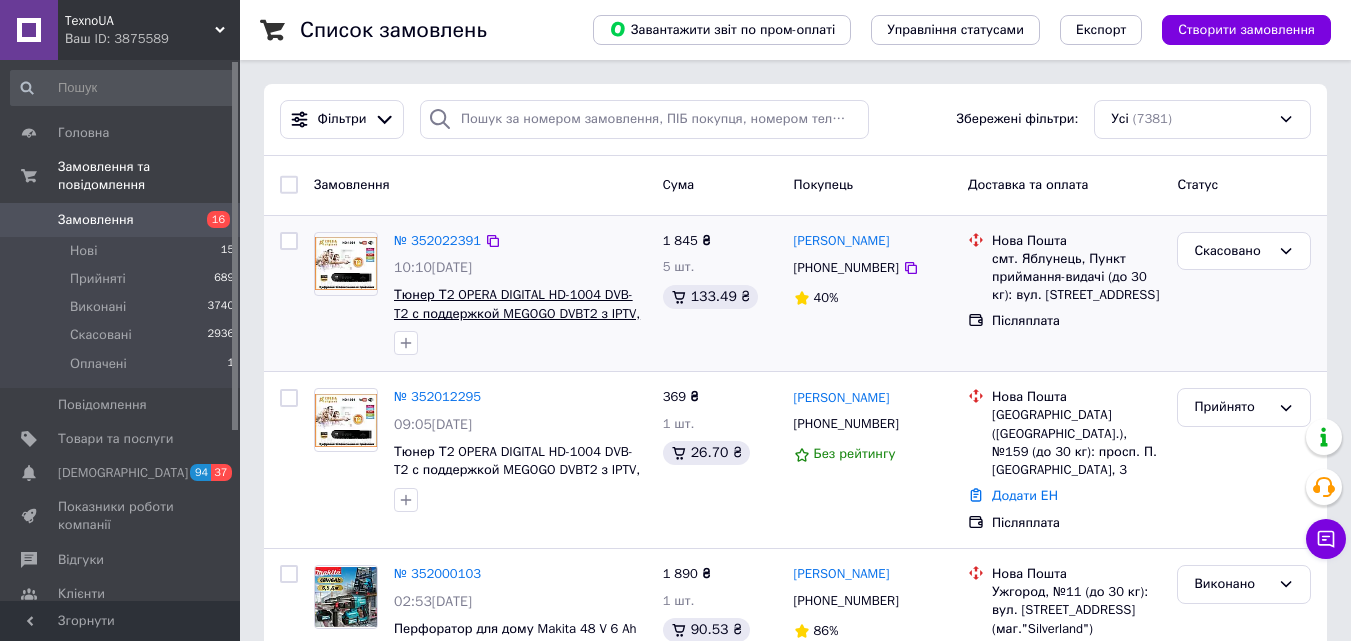 scroll, scrollTop: 100, scrollLeft: 0, axis: vertical 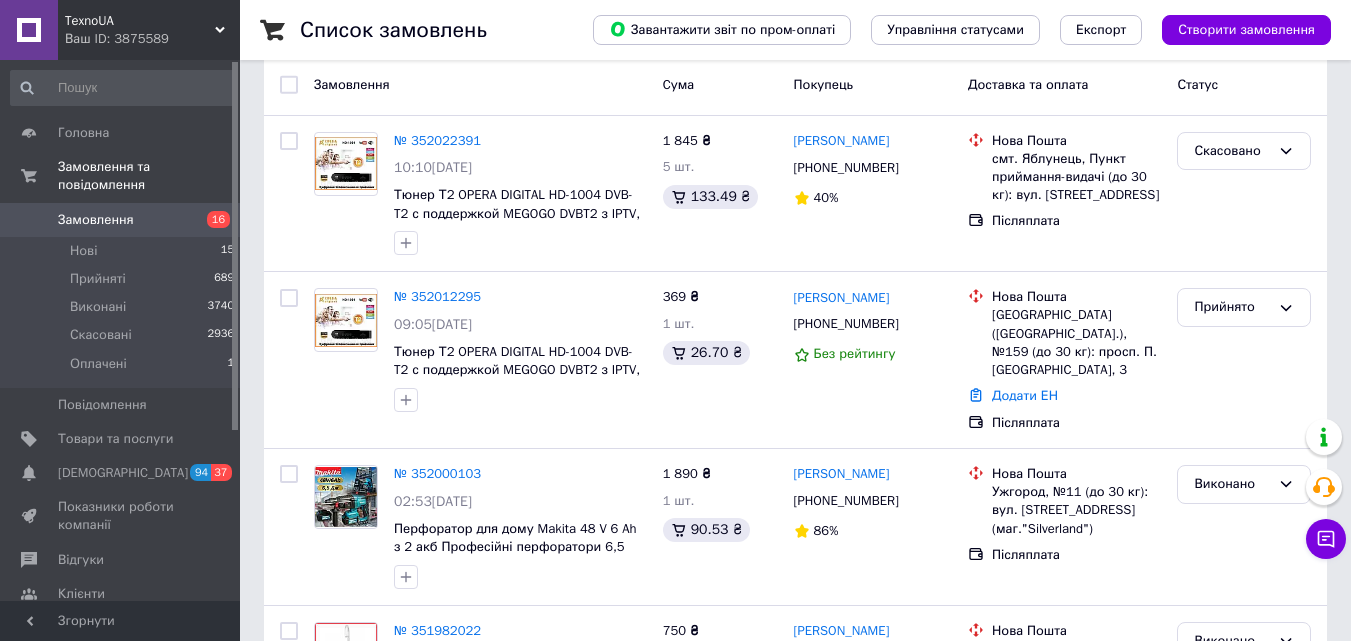 click on "Нові 15" at bounding box center (123, 251) 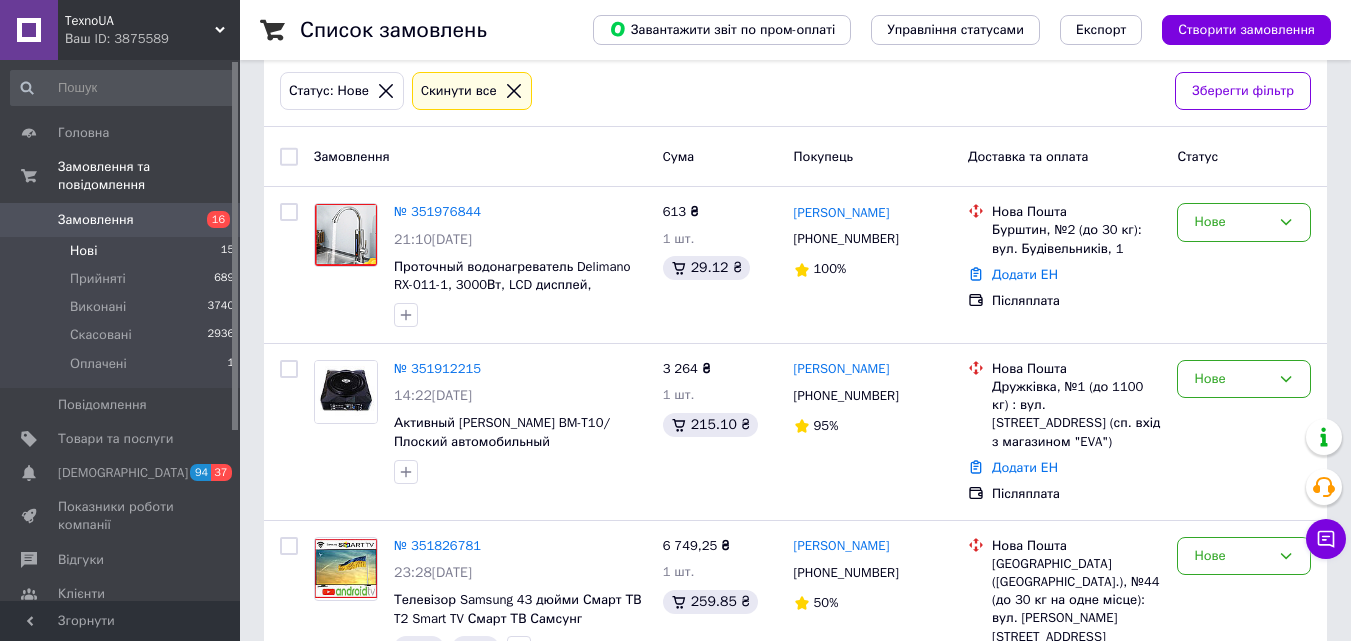 scroll, scrollTop: 0, scrollLeft: 0, axis: both 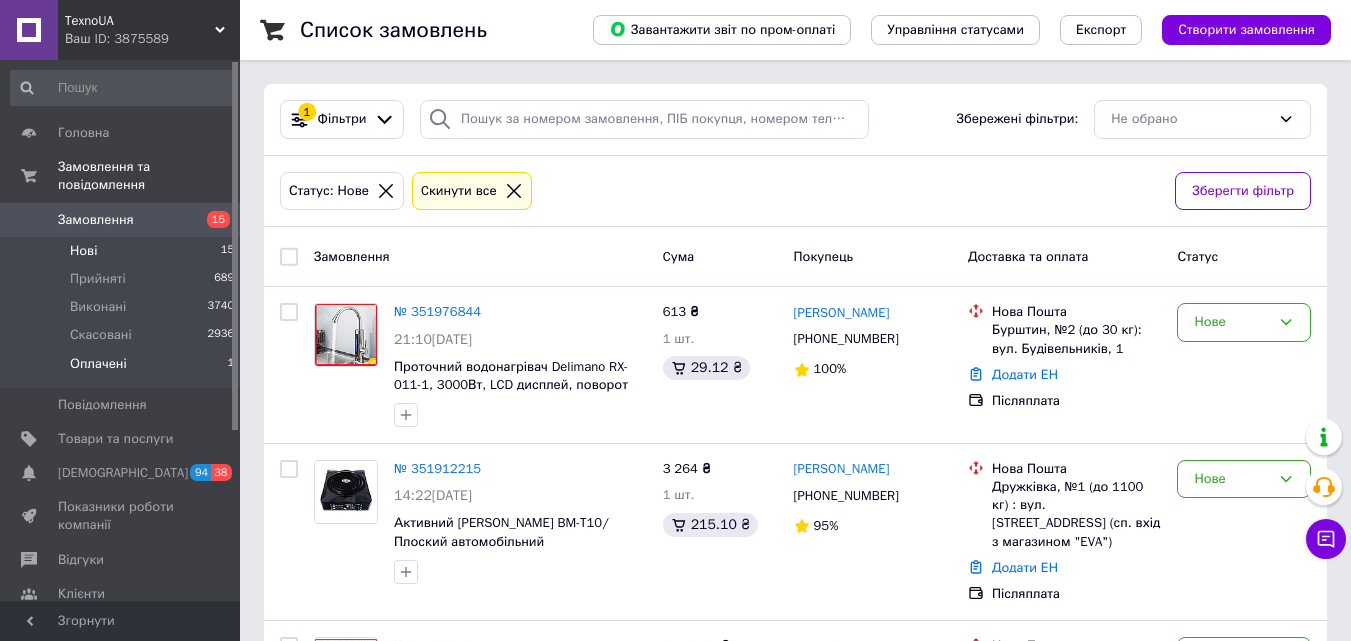 click on "Оплачені 1" at bounding box center (123, 369) 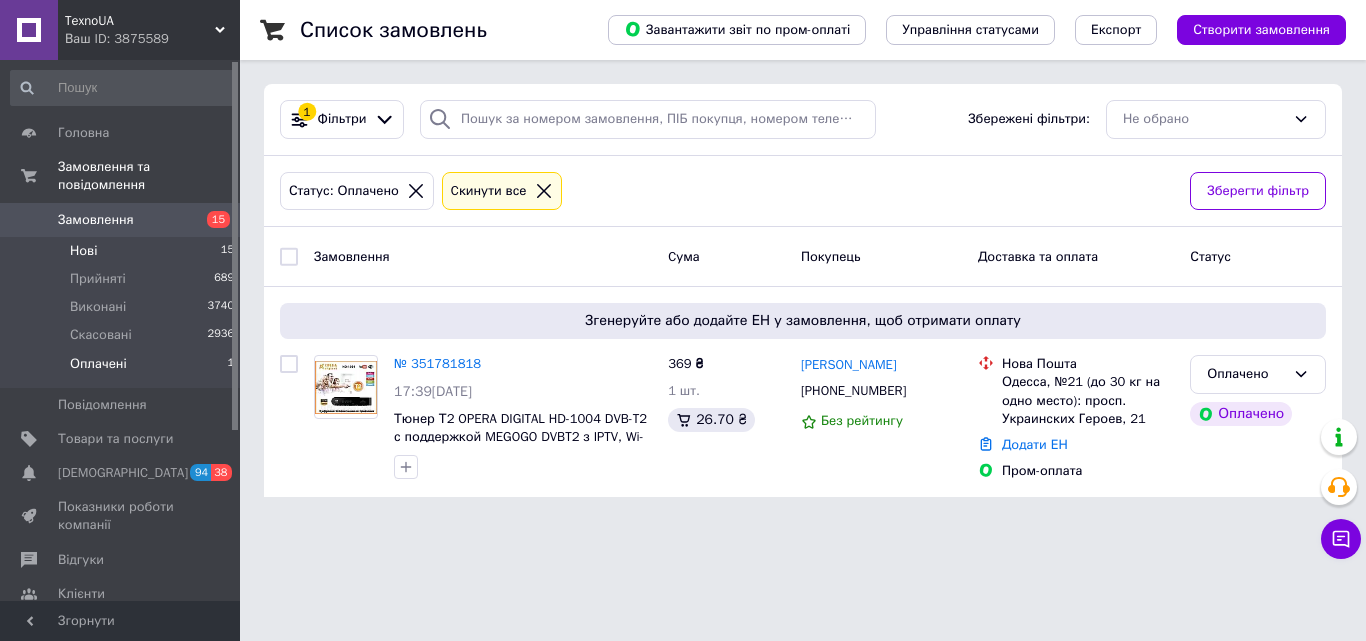 click on "Нові 15" at bounding box center (123, 251) 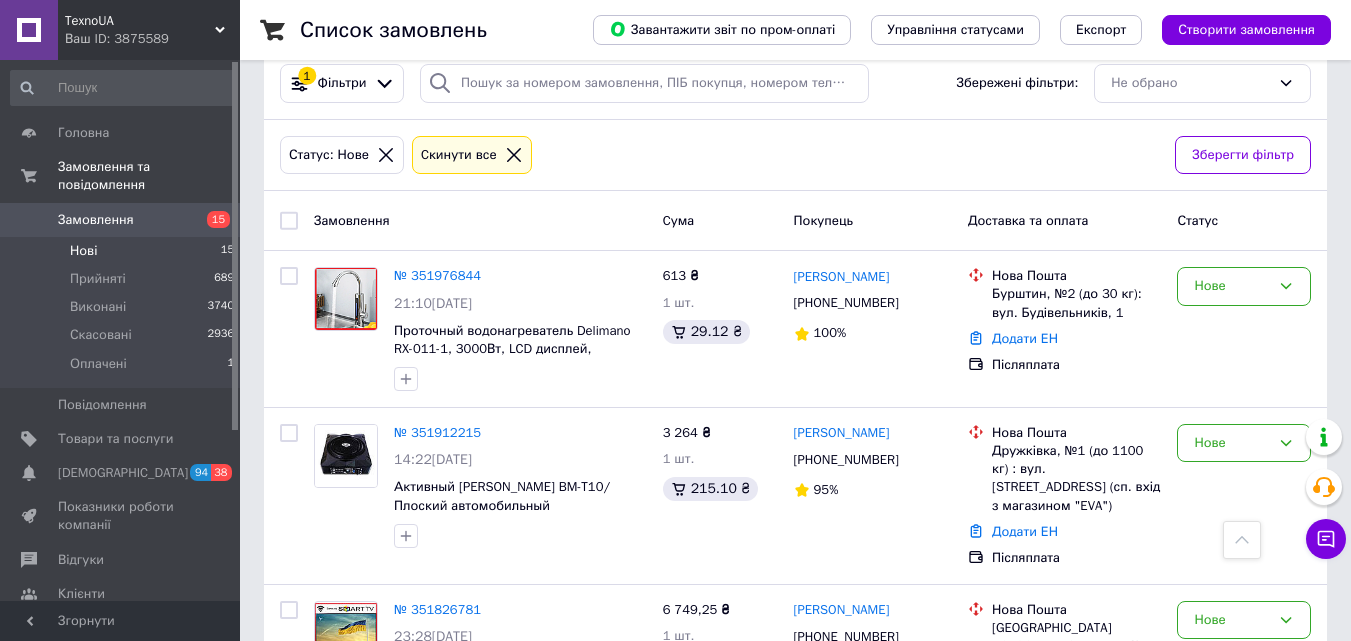 scroll, scrollTop: 0, scrollLeft: 0, axis: both 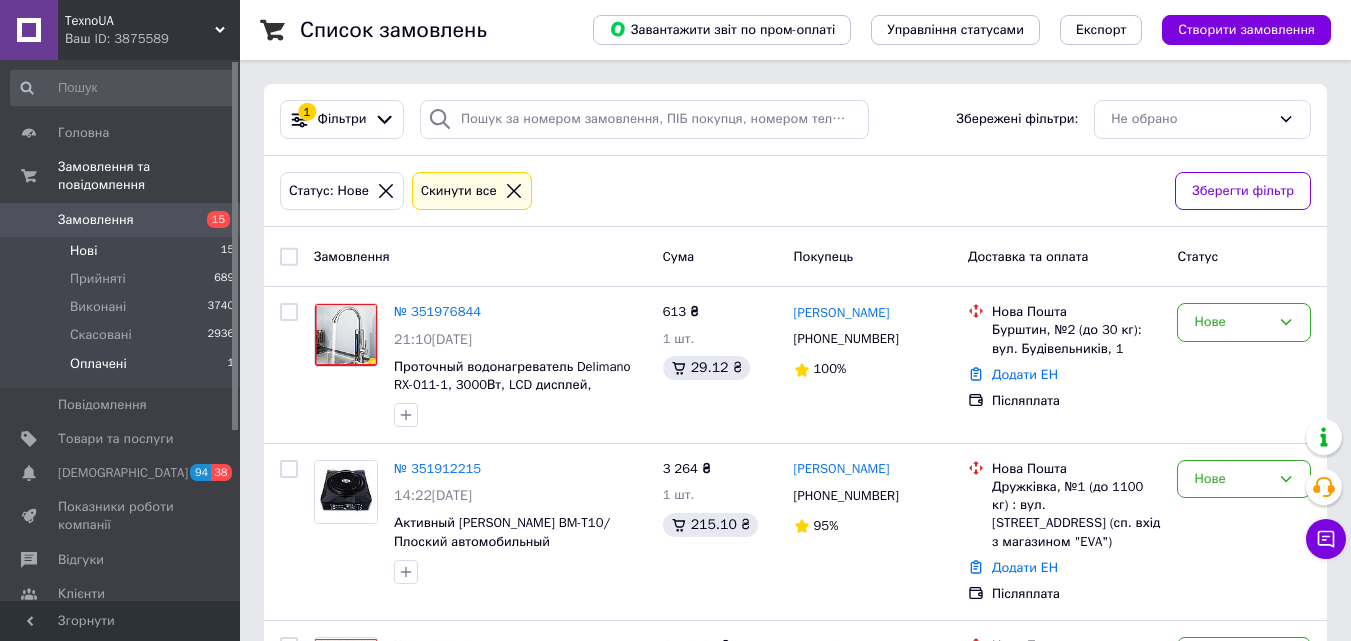 click on "Оплачені 1" at bounding box center (123, 369) 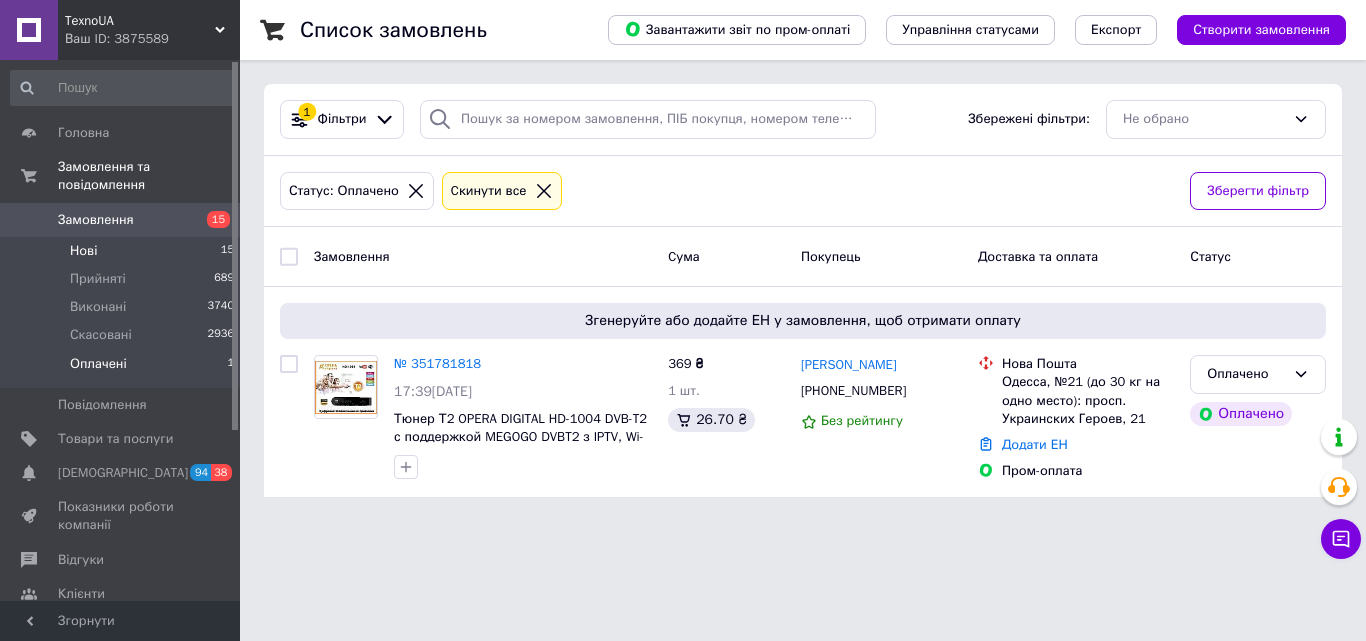 click on "Нові 15" at bounding box center [123, 251] 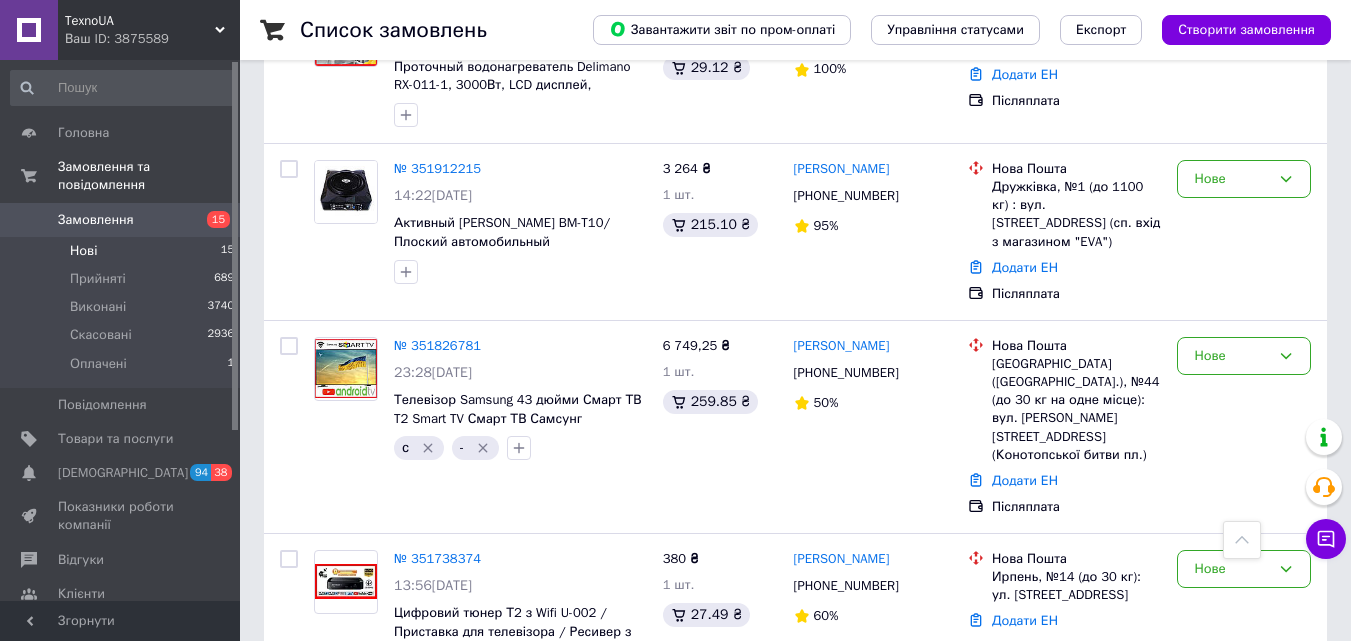 scroll, scrollTop: 0, scrollLeft: 0, axis: both 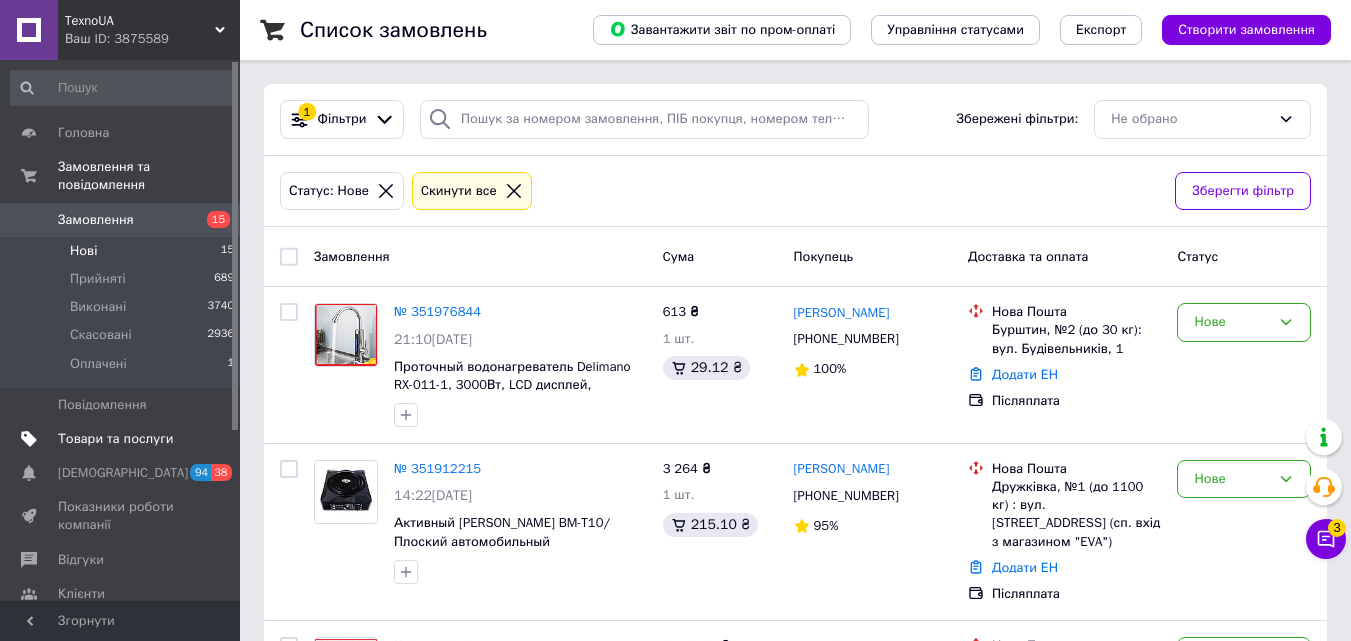 click on "Товари та послуги" at bounding box center [115, 439] 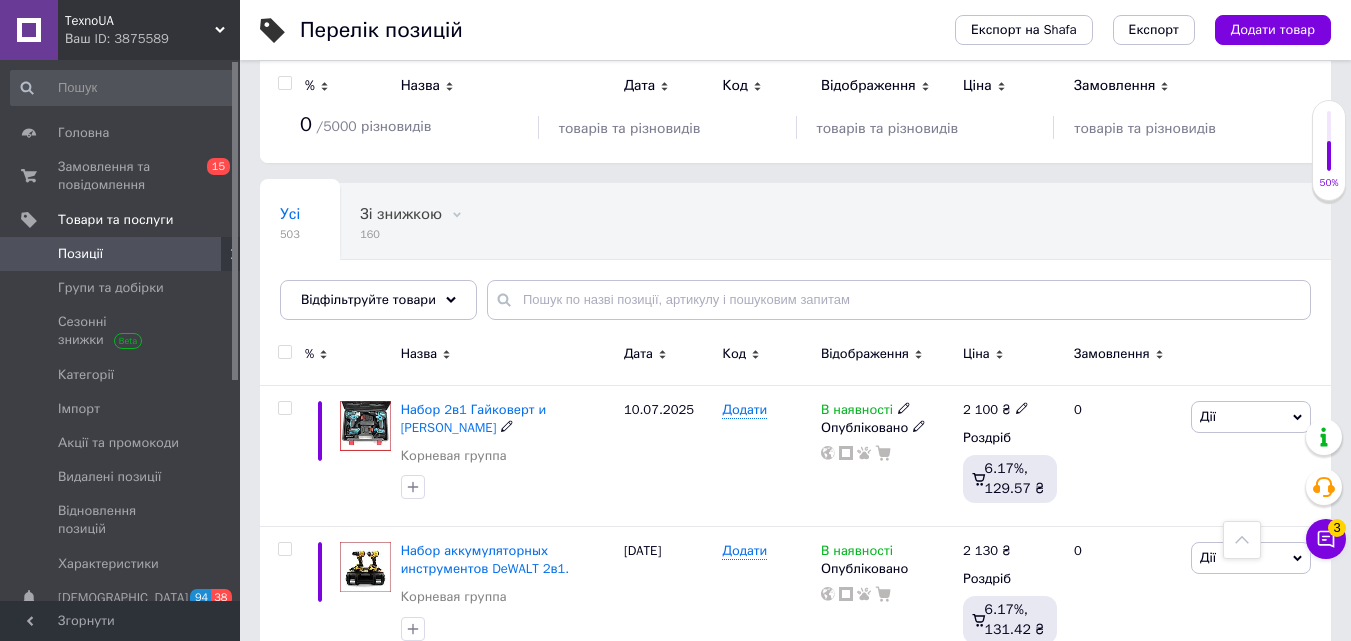 scroll, scrollTop: 0, scrollLeft: 0, axis: both 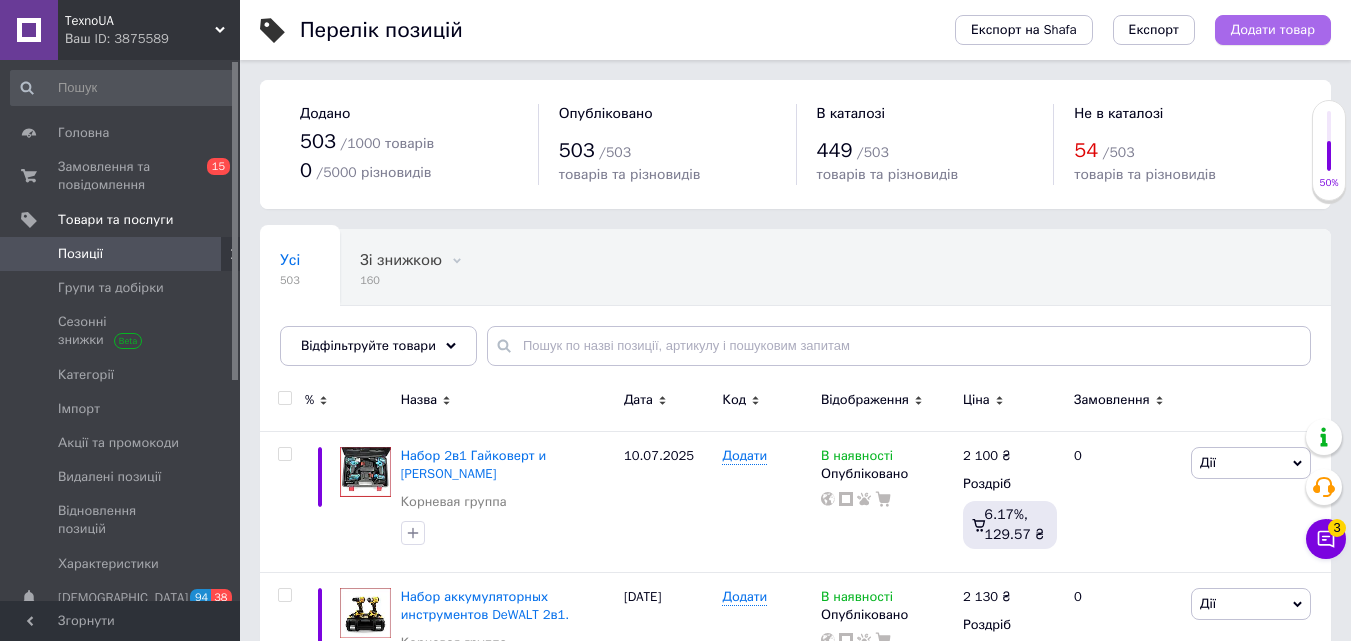 click on "Додати товар" at bounding box center (1273, 30) 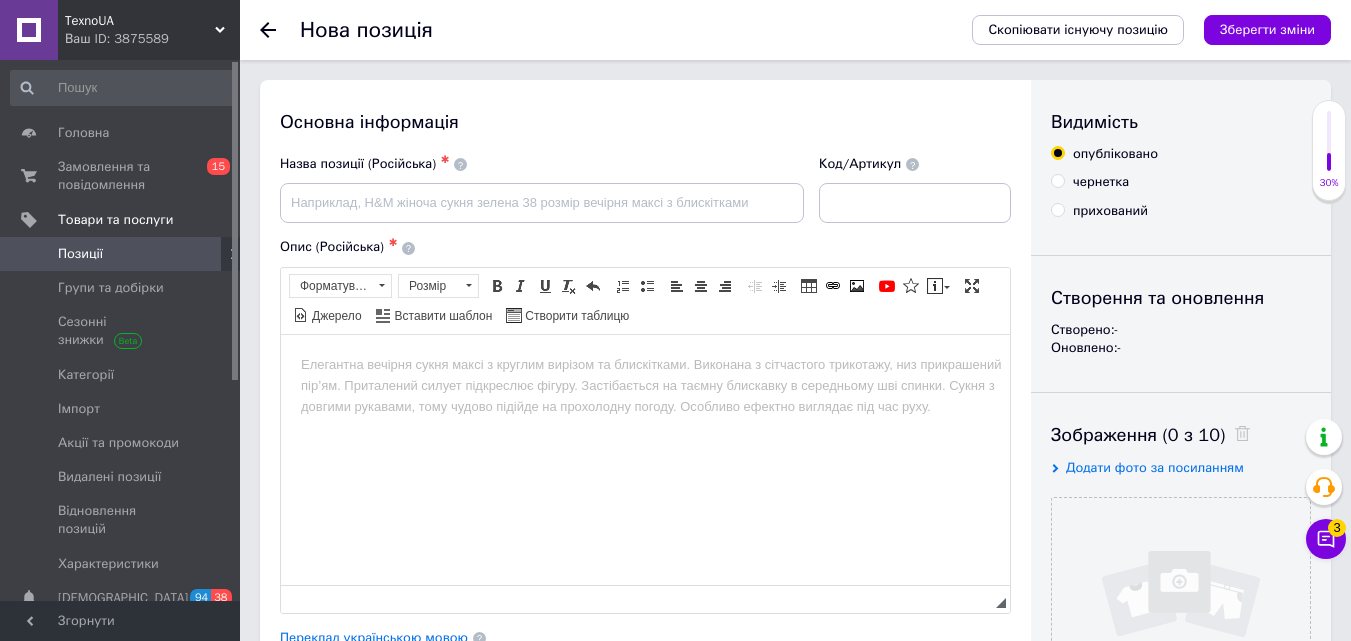 scroll, scrollTop: 0, scrollLeft: 0, axis: both 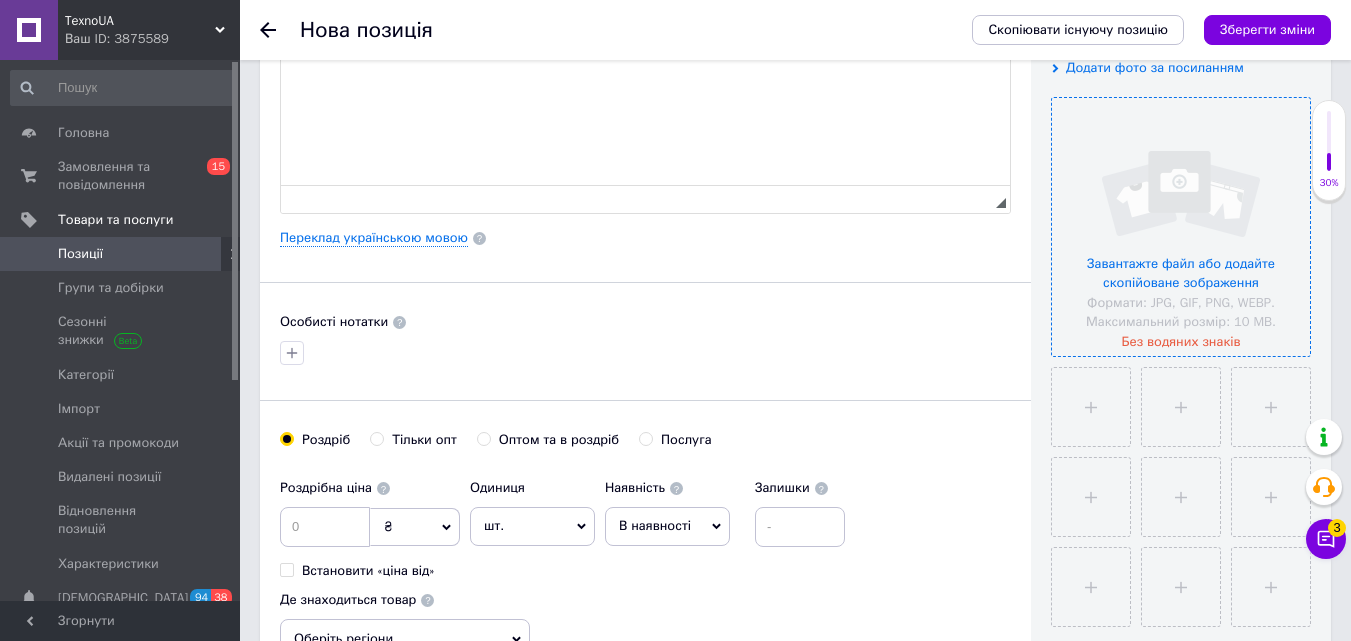 click at bounding box center [1181, 227] 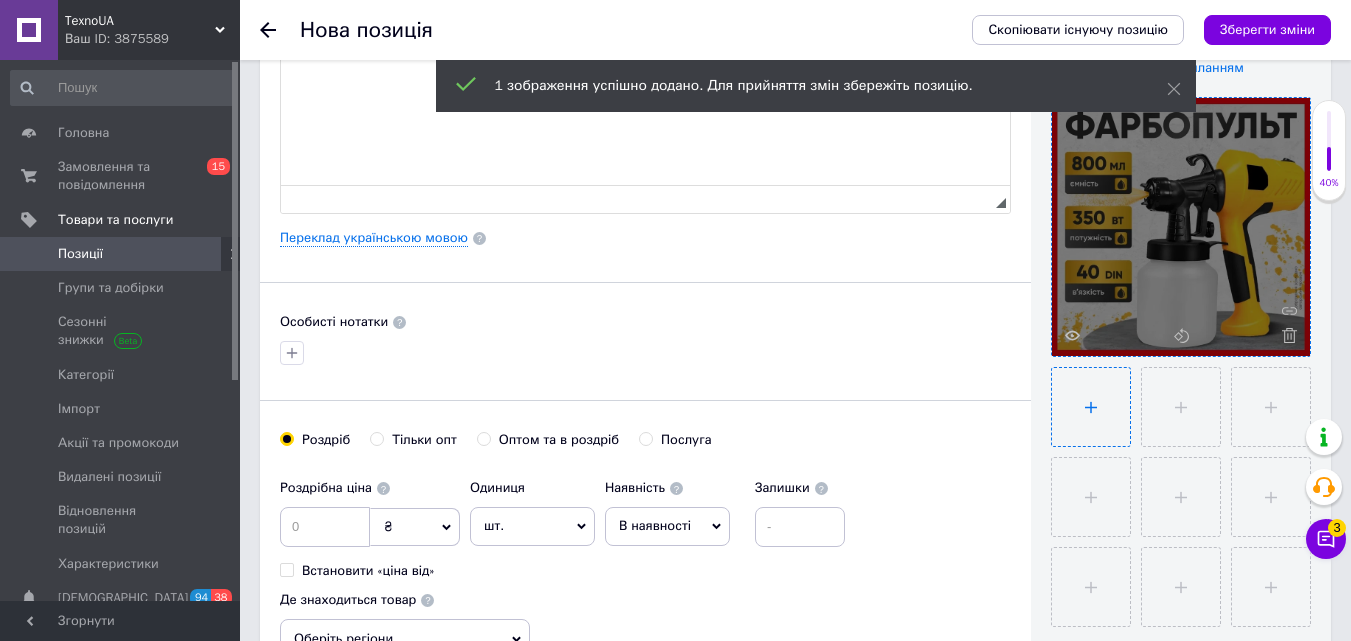 click at bounding box center [1091, 407] 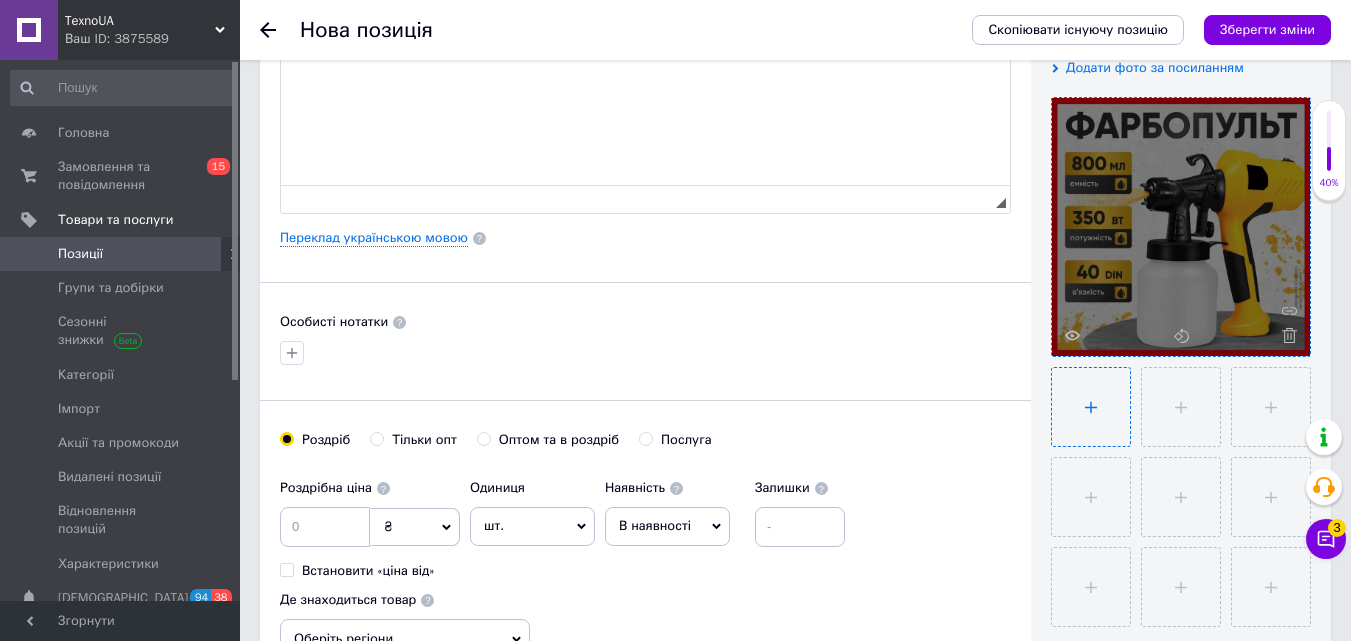 type on "C:\fakepath\image.webp" 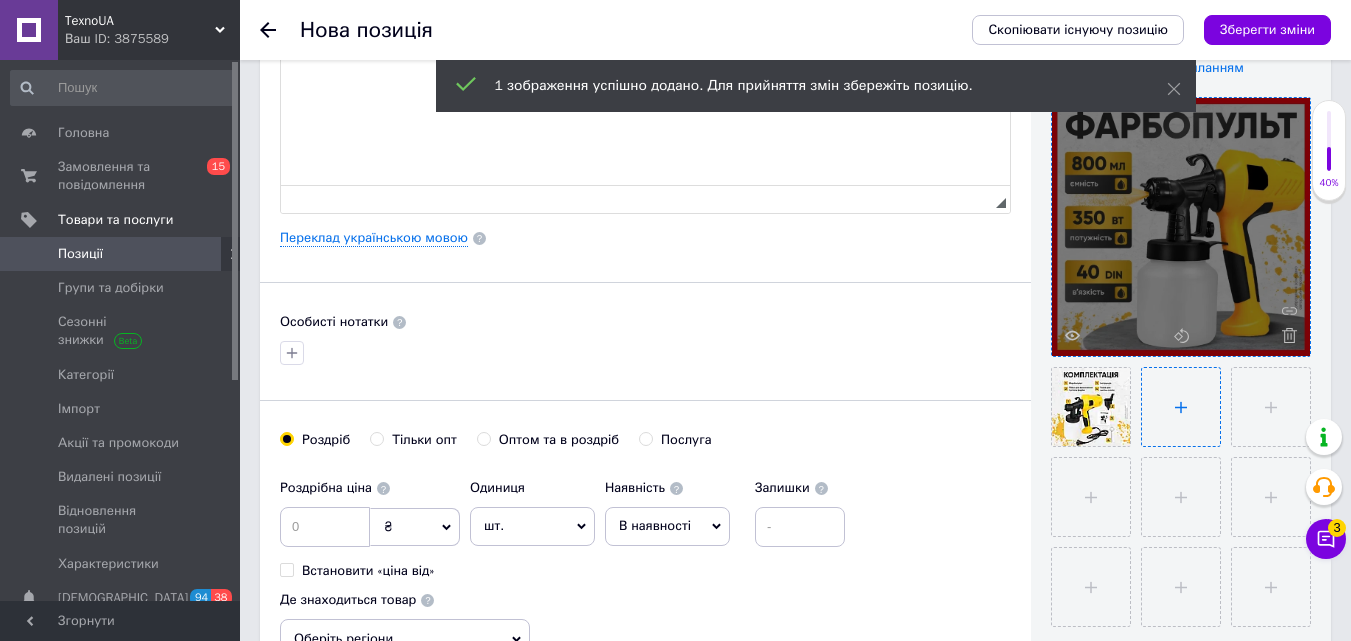 click at bounding box center [1181, 407] 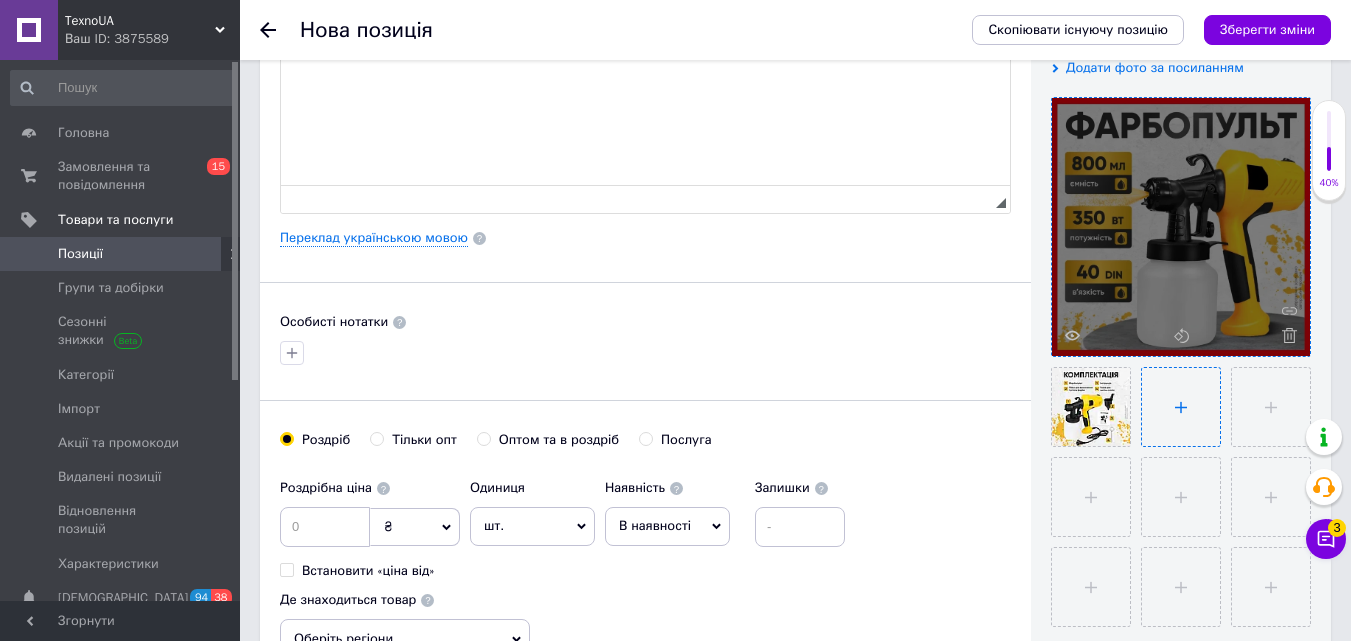 type on "C:\fakepath\image (3).webp" 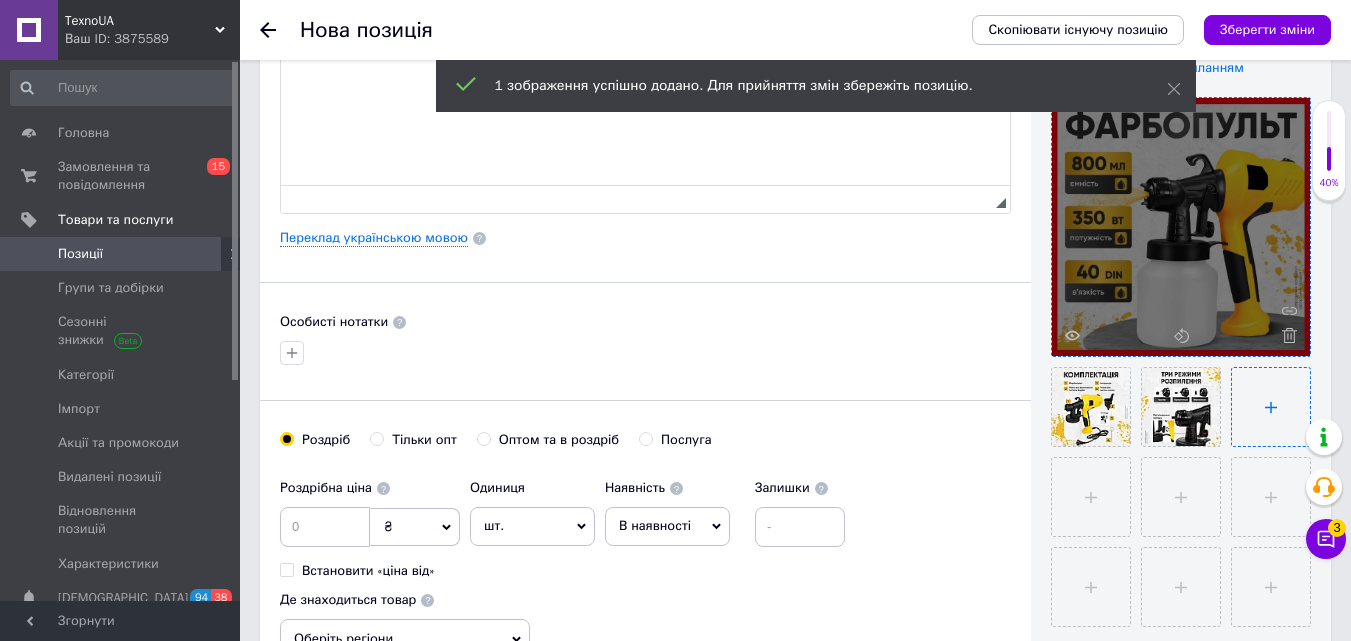 click at bounding box center [1271, 407] 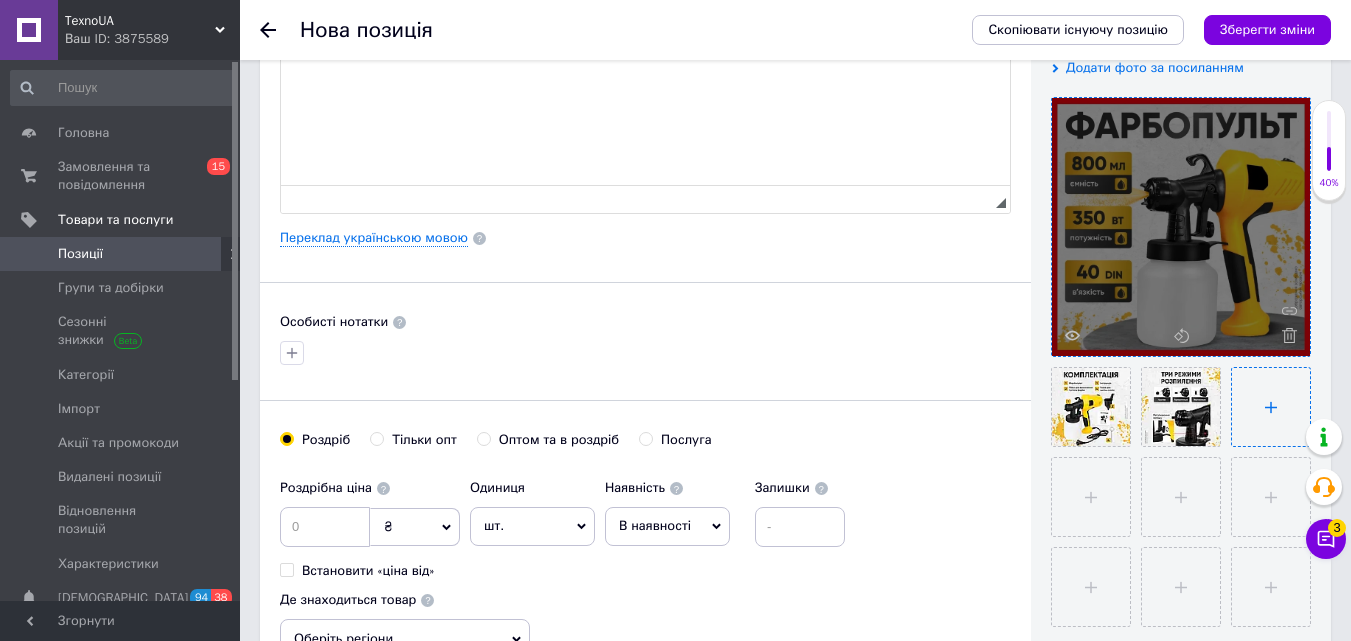 type on "C:\fakepath\image (2).webp" 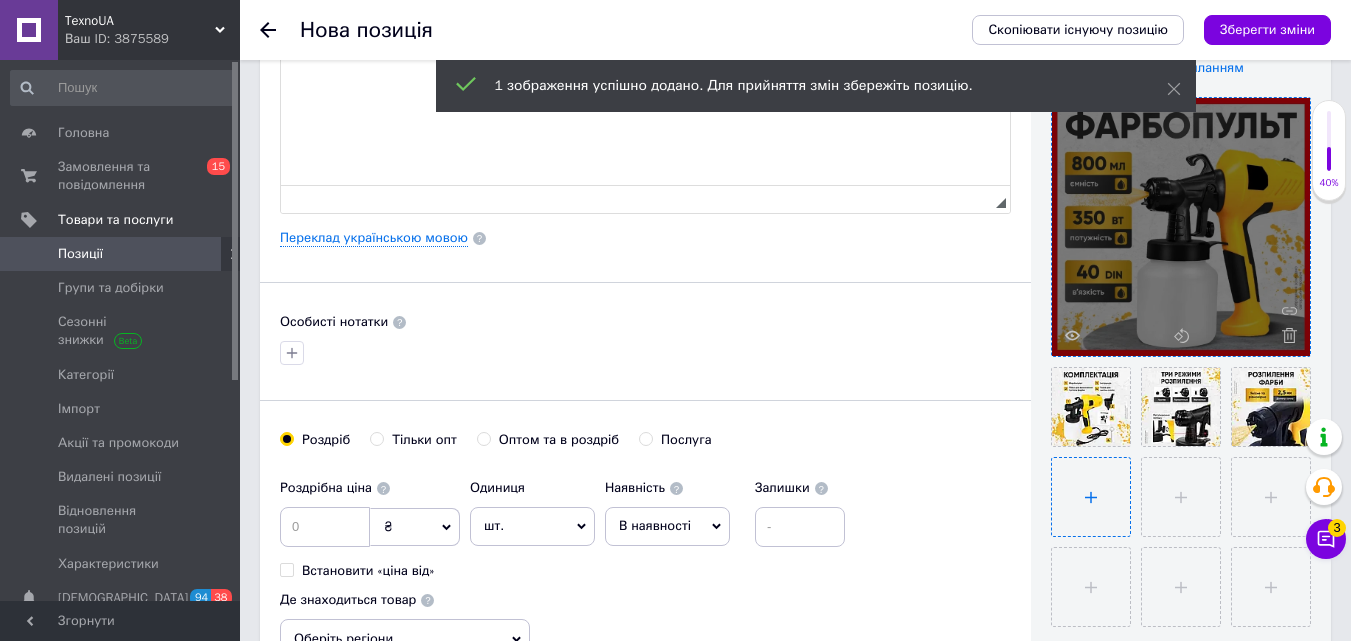 click at bounding box center (1091, 497) 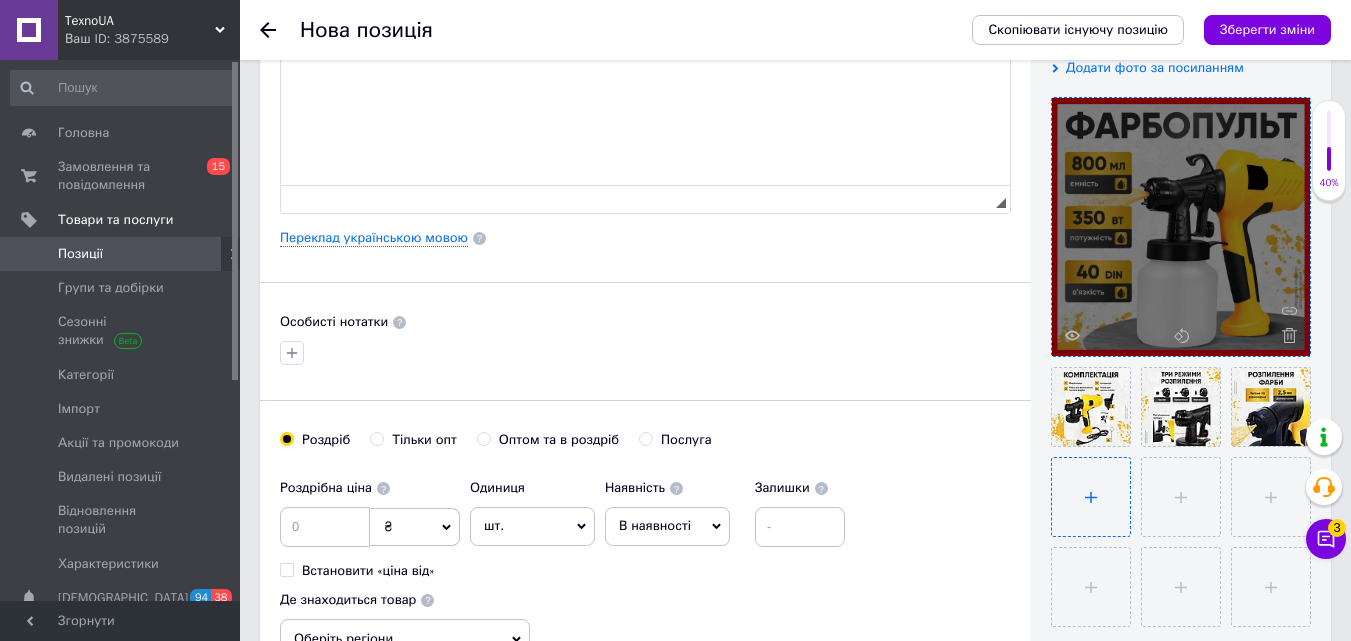 type on "C:\fakepath\image (1).webp" 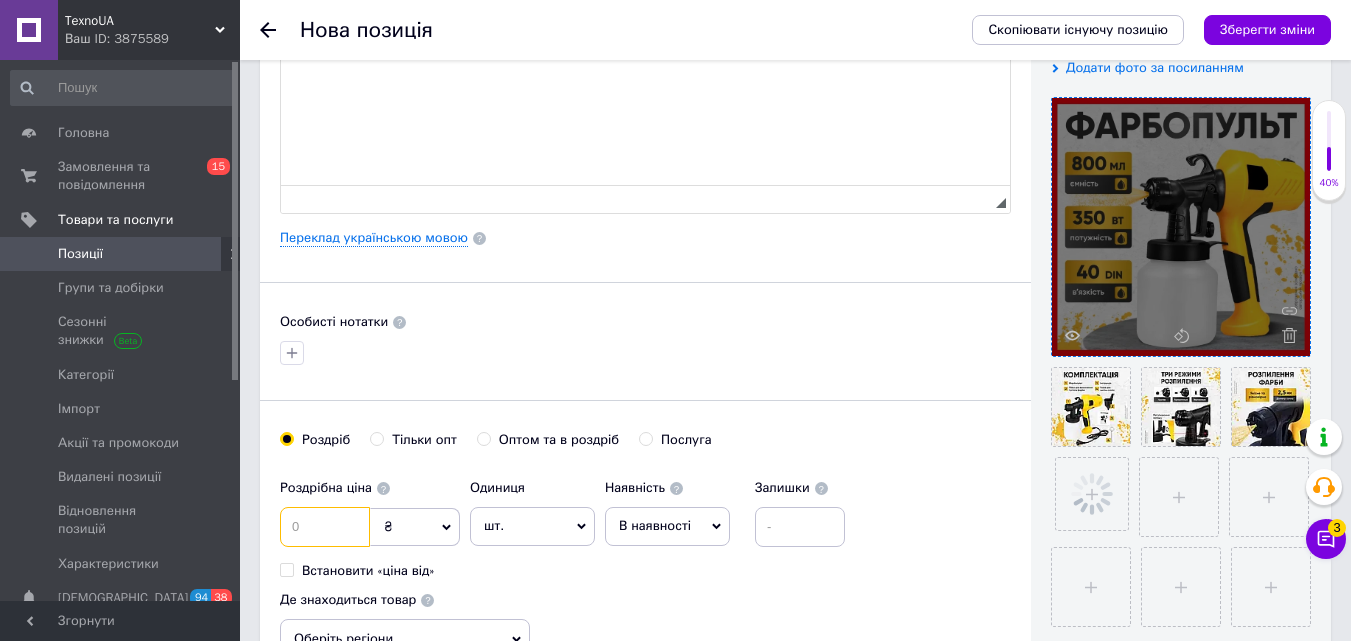 drag, startPoint x: 314, startPoint y: 516, endPoint x: 315, endPoint y: 528, distance: 12.0415945 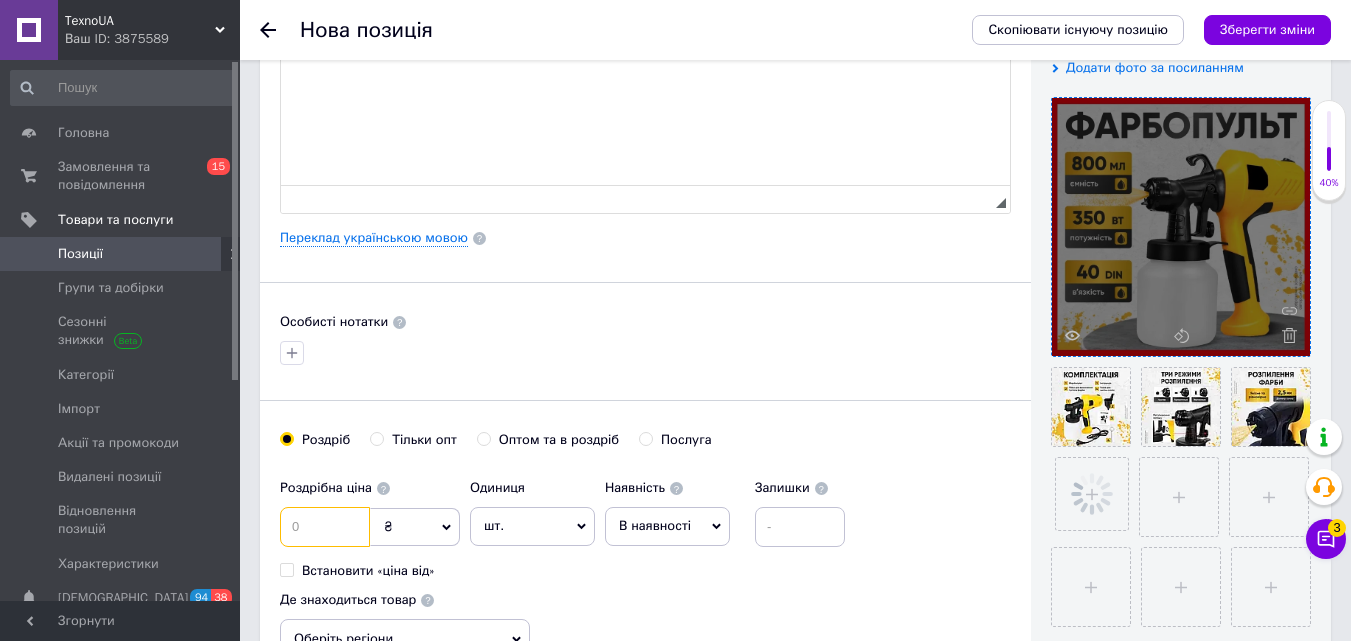 click at bounding box center [325, 527] 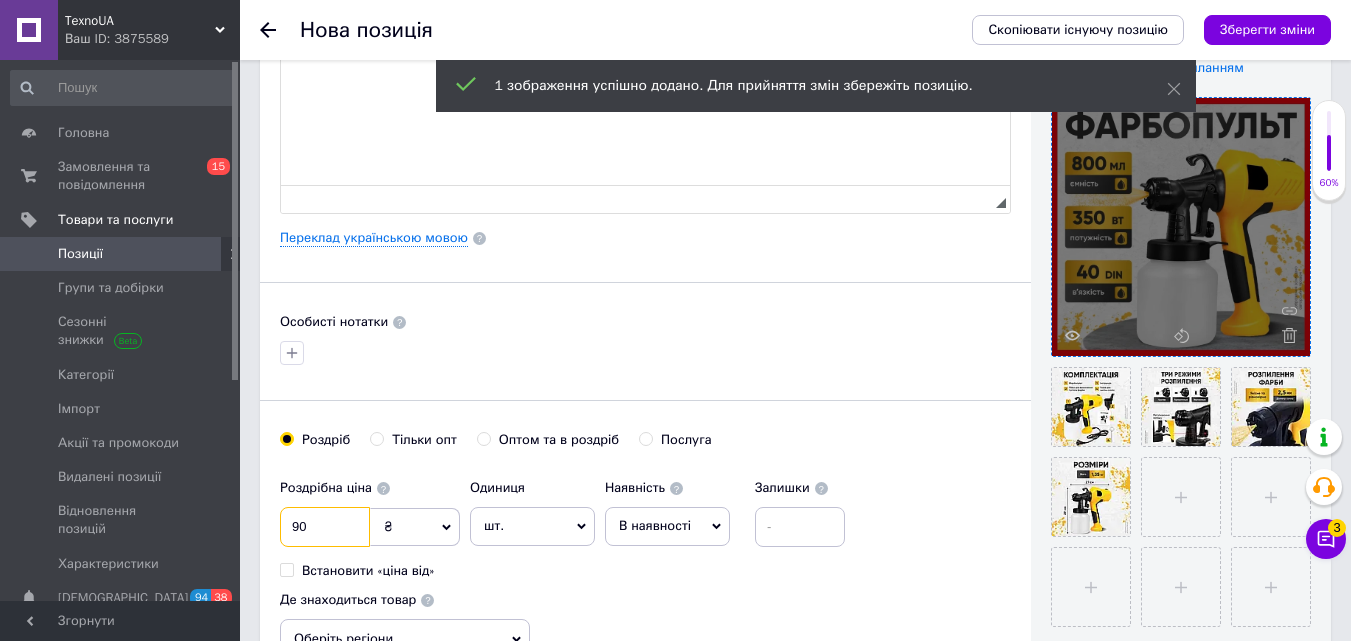 type on "9" 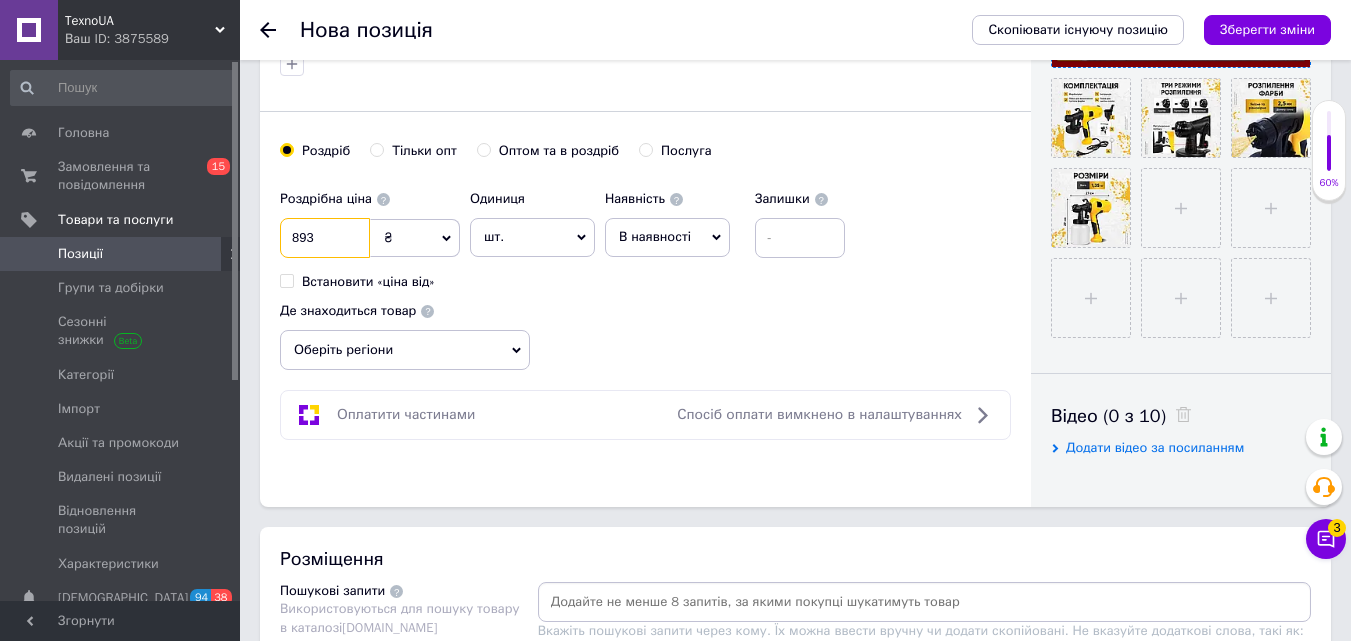 scroll, scrollTop: 700, scrollLeft: 0, axis: vertical 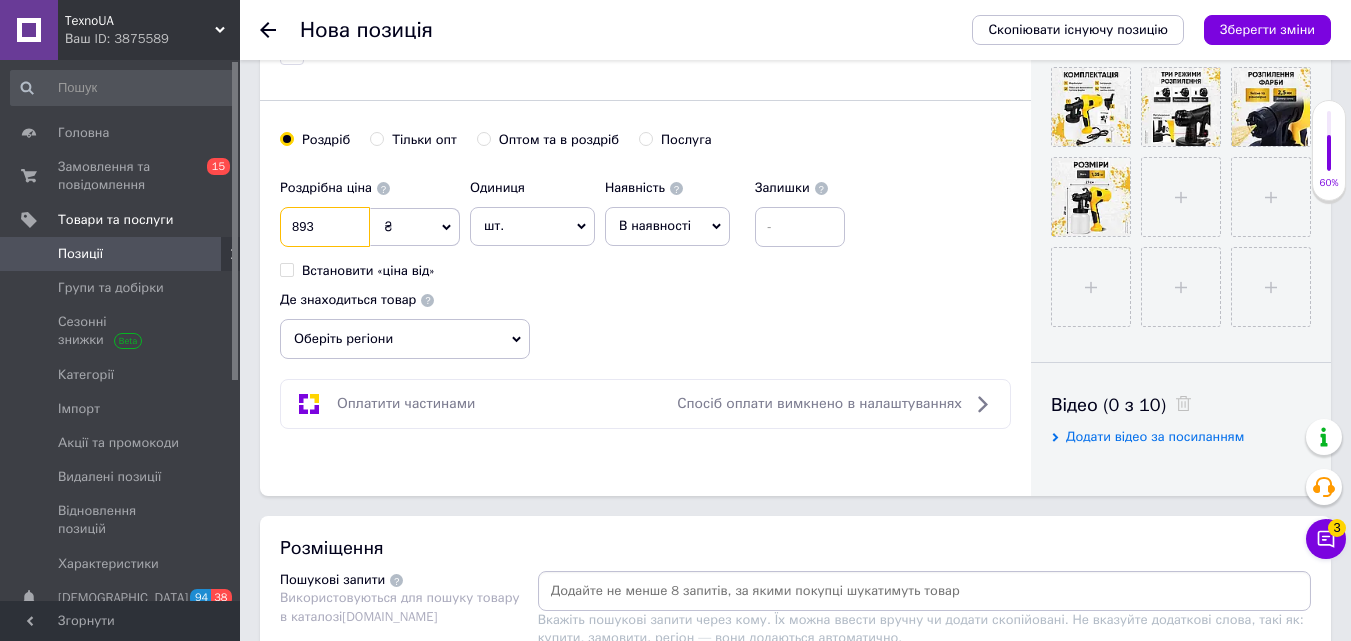 type on "893" 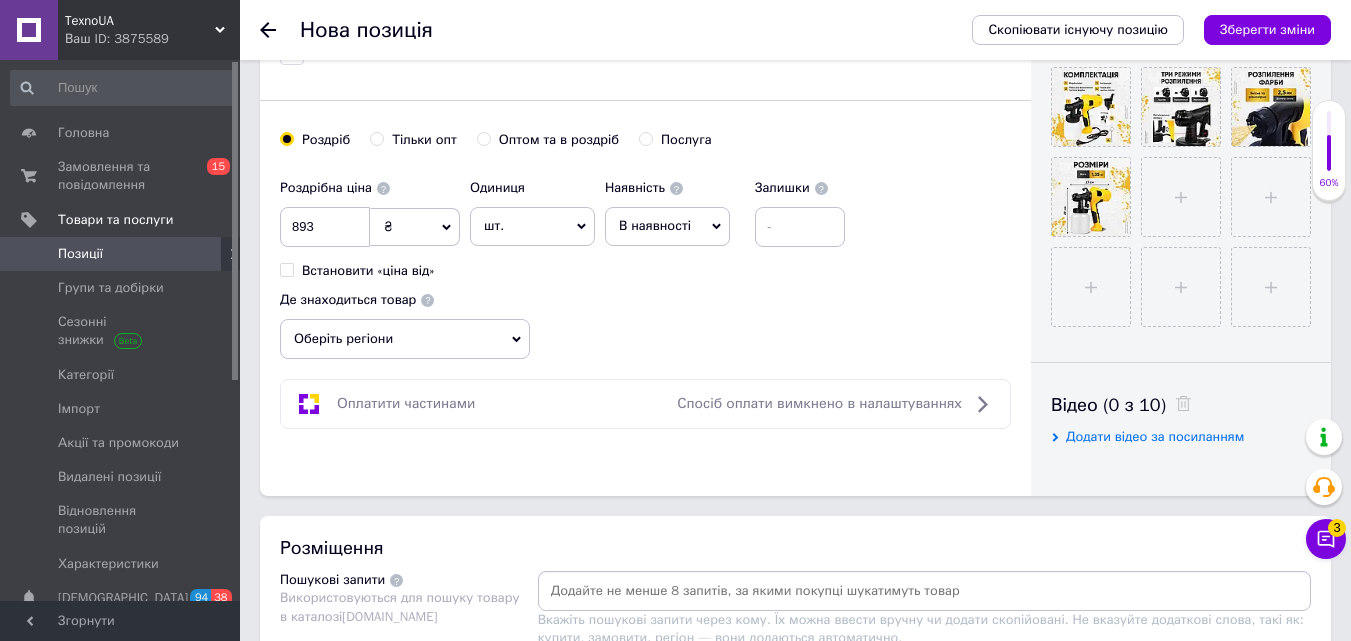 click on "Оберіть регіони" at bounding box center [405, 339] 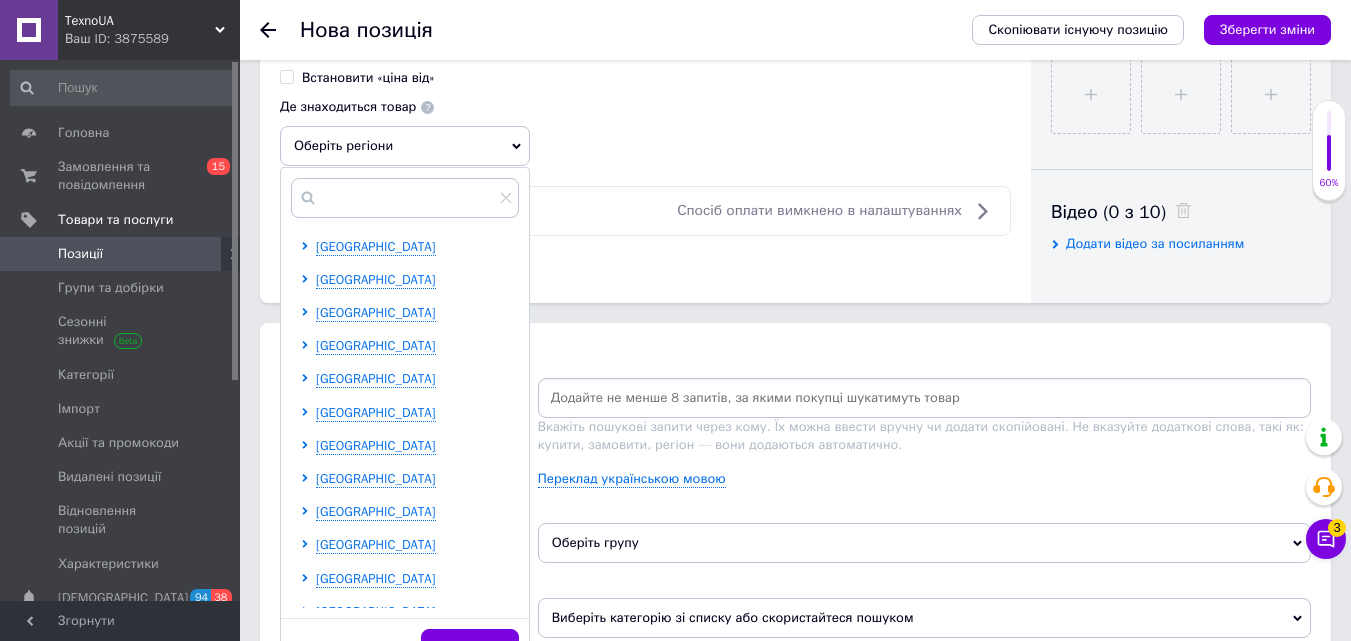scroll, scrollTop: 900, scrollLeft: 0, axis: vertical 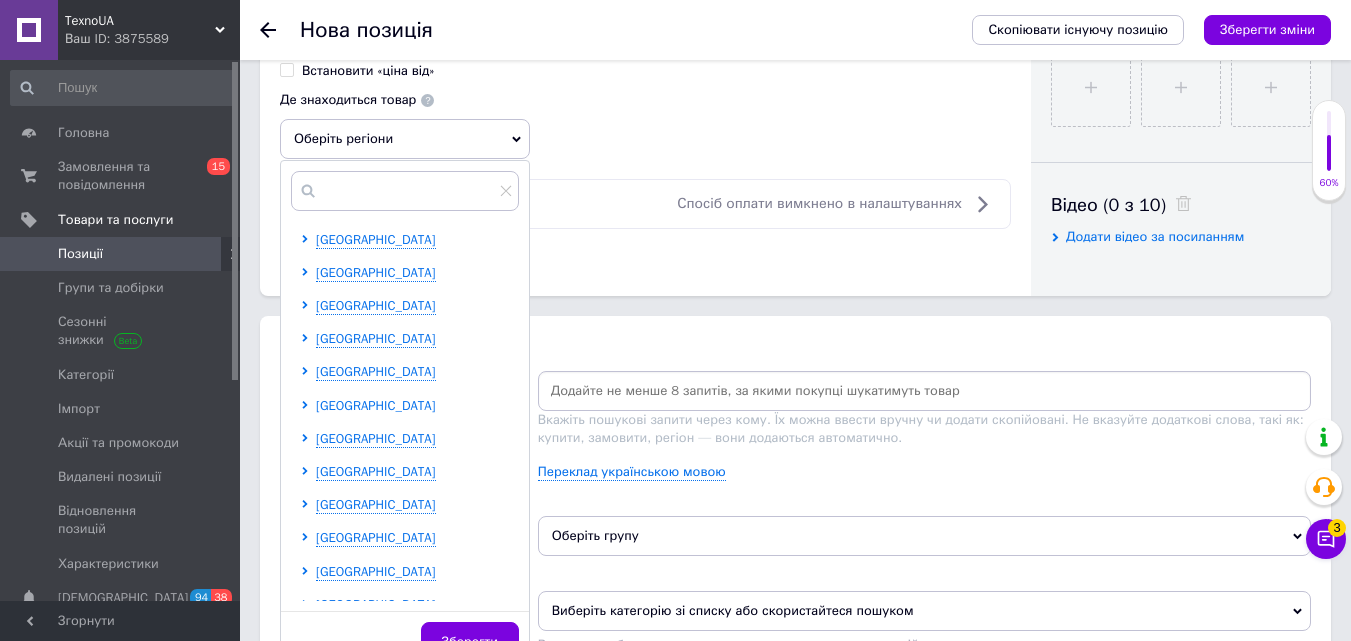click on "[GEOGRAPHIC_DATA]" at bounding box center (376, 405) 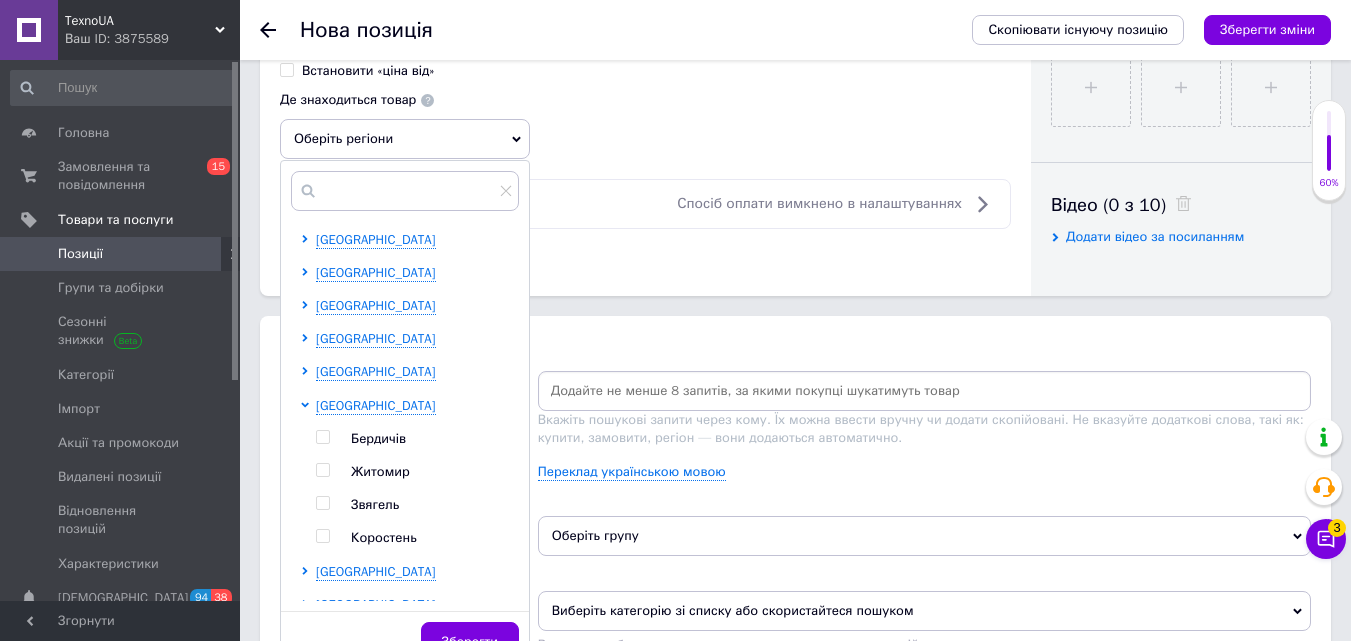 click at bounding box center (322, 470) 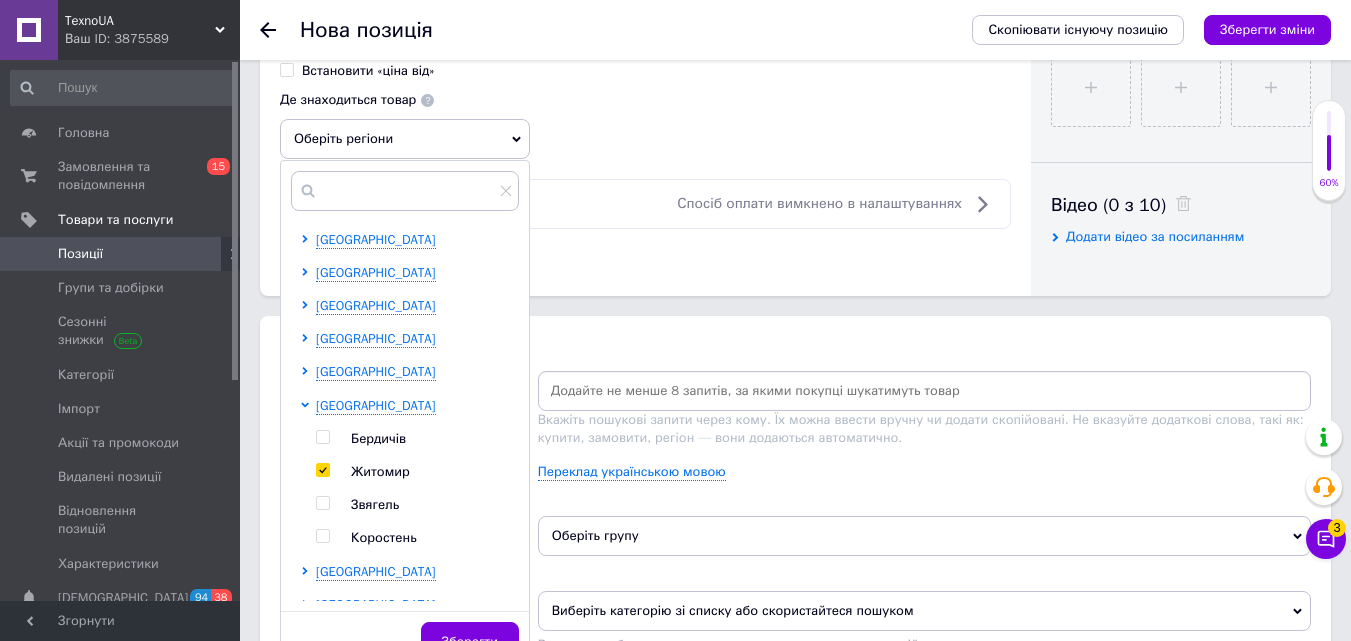 checkbox on "true" 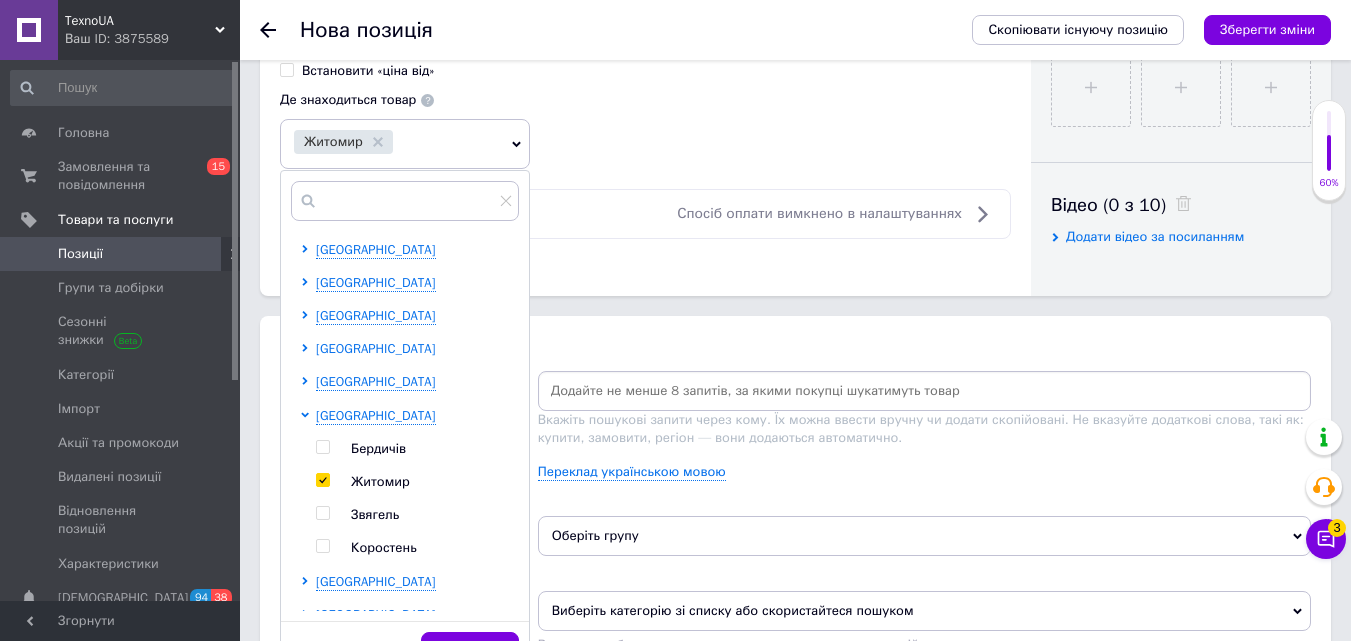 click on "[GEOGRAPHIC_DATA]" at bounding box center (376, 348) 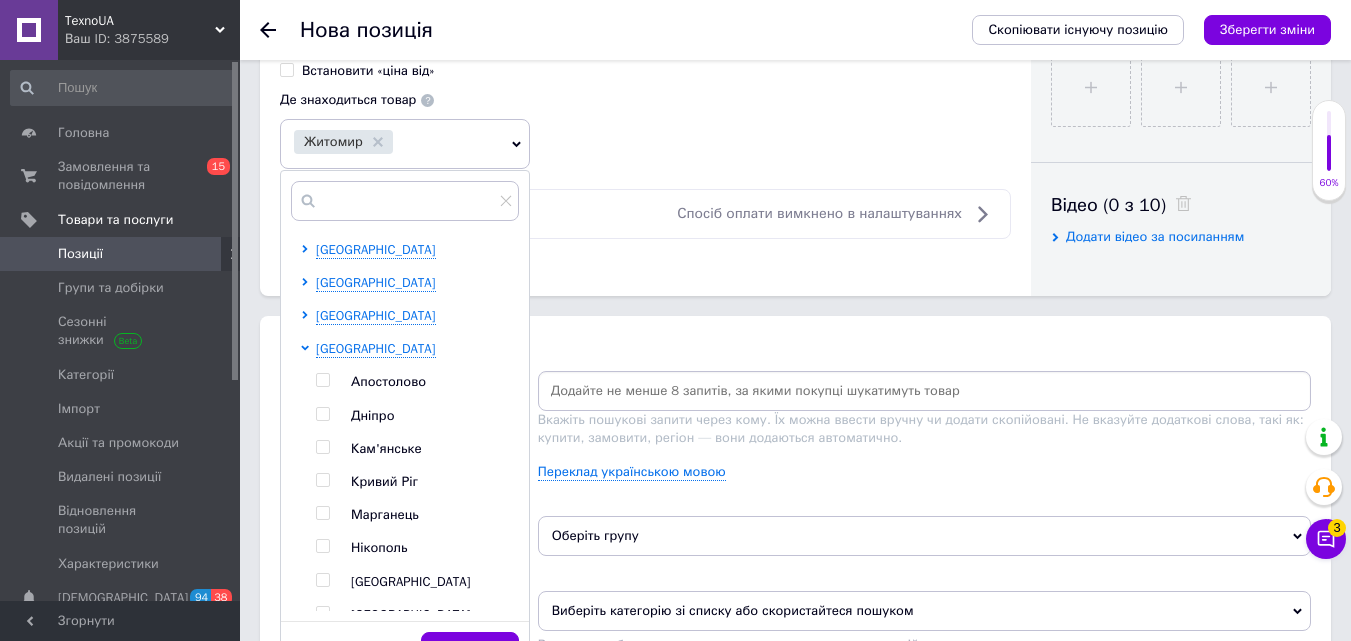 click at bounding box center (322, 414) 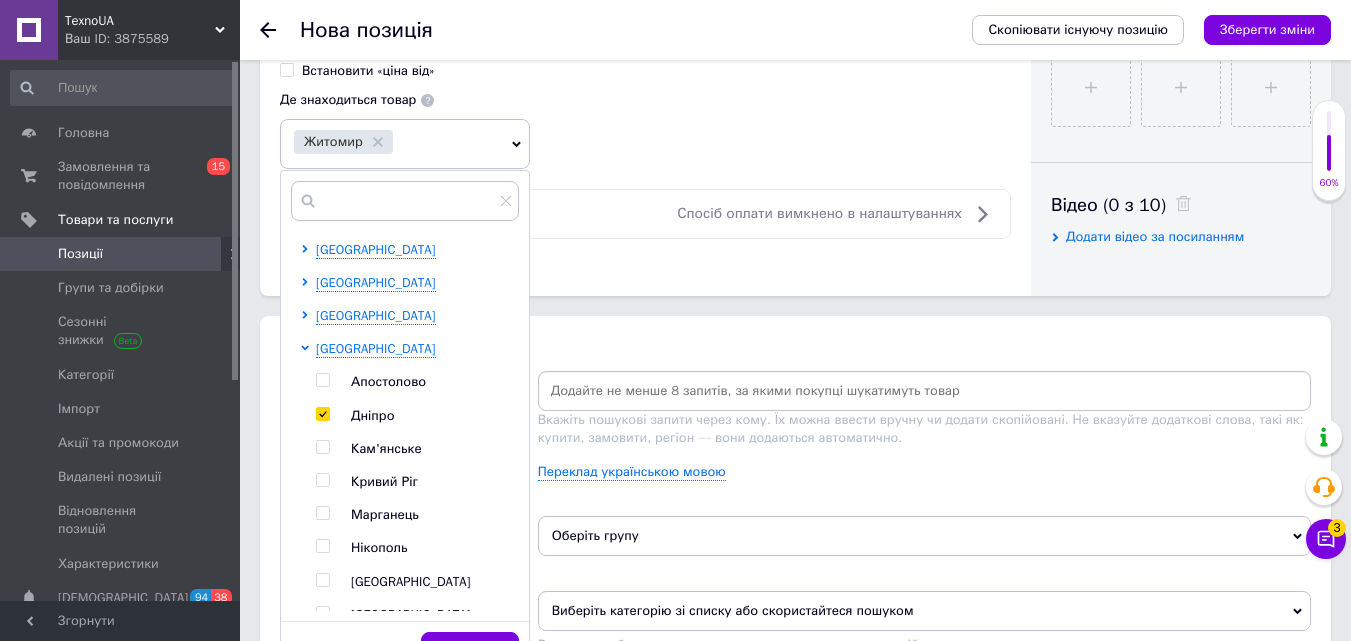 checkbox on "true" 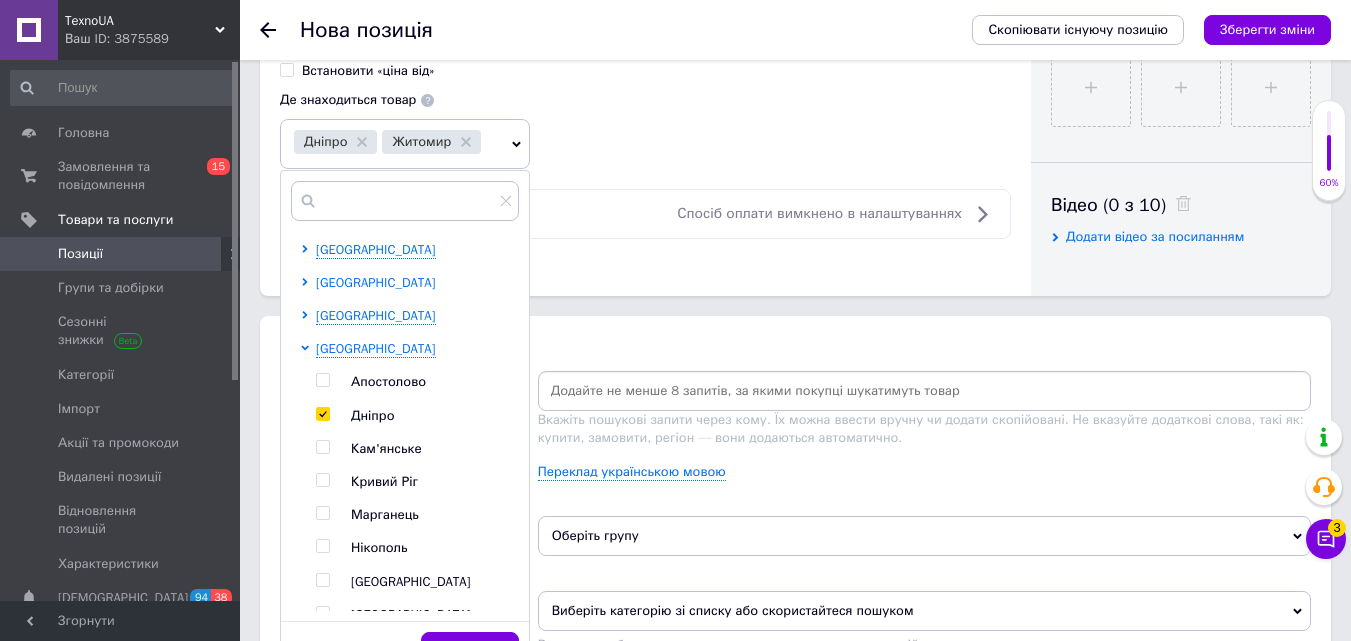 click on "[GEOGRAPHIC_DATA]" at bounding box center (376, 282) 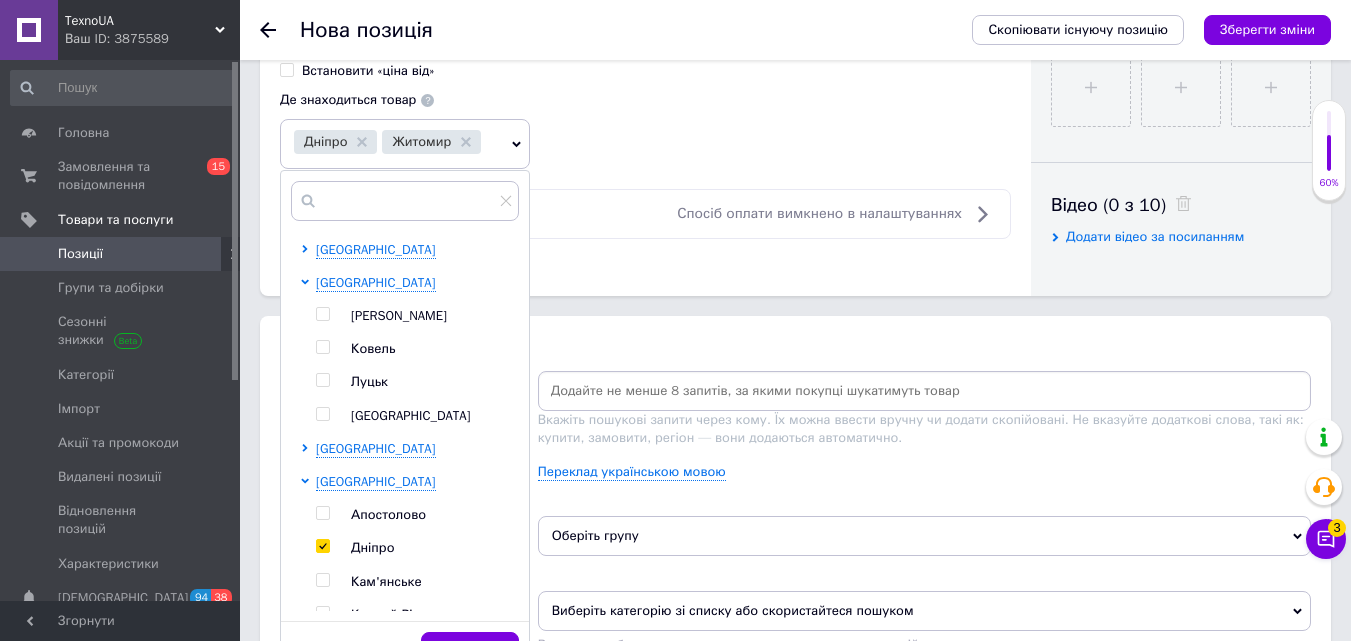 click at bounding box center [322, 314] 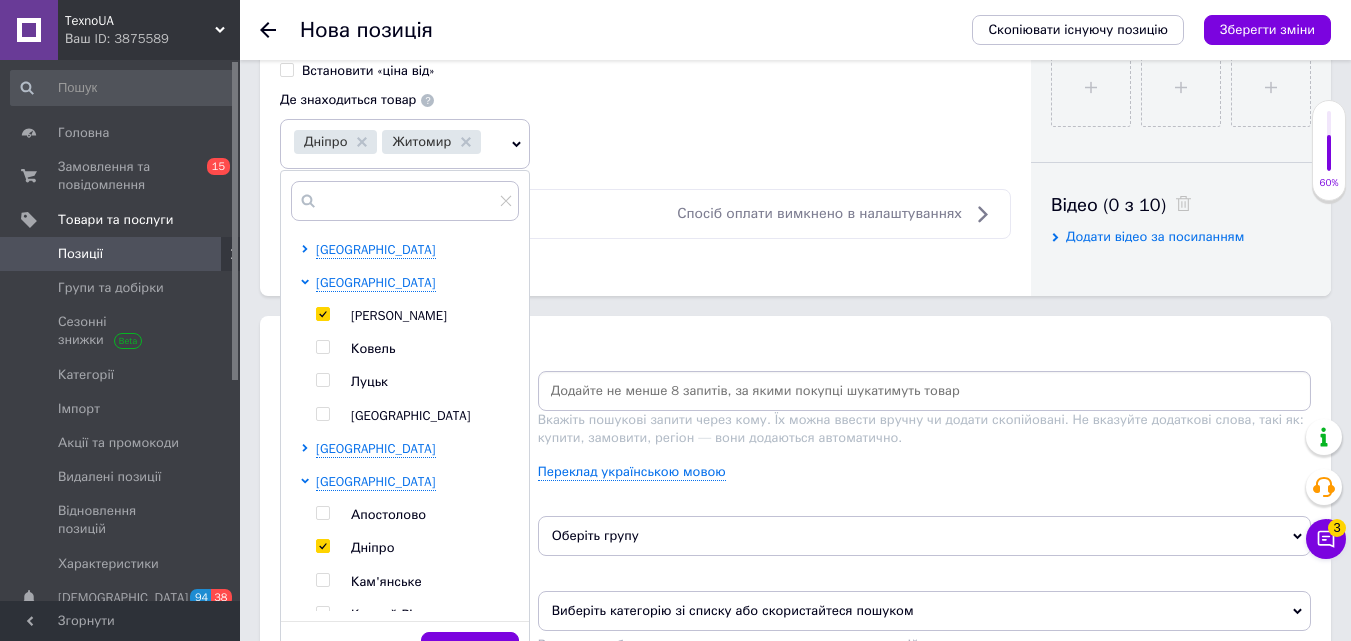 checkbox on "true" 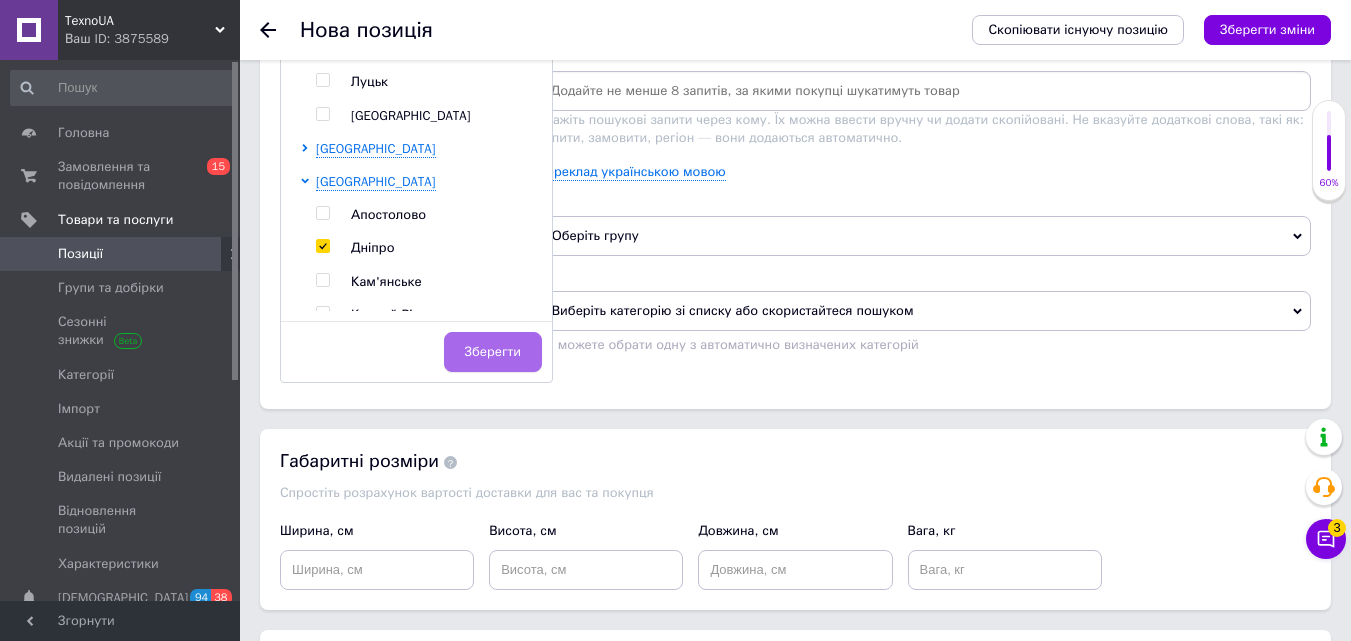 click on "Зберегти" at bounding box center (493, 352) 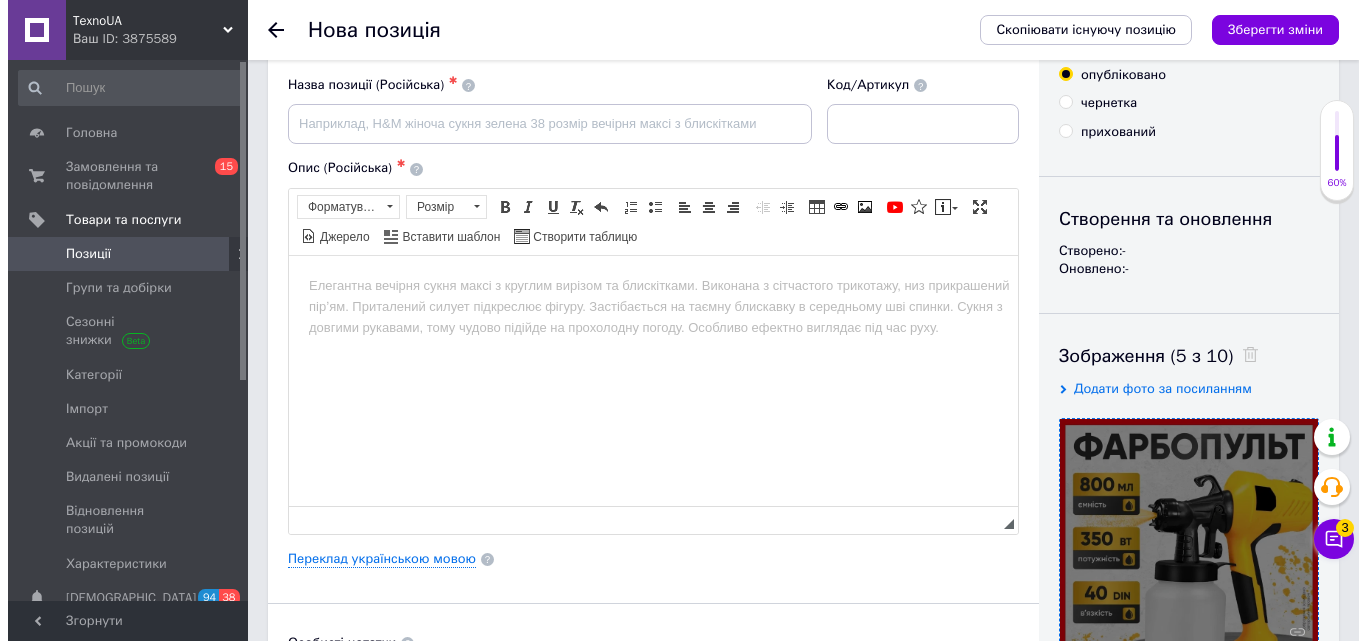 scroll, scrollTop: 200, scrollLeft: 0, axis: vertical 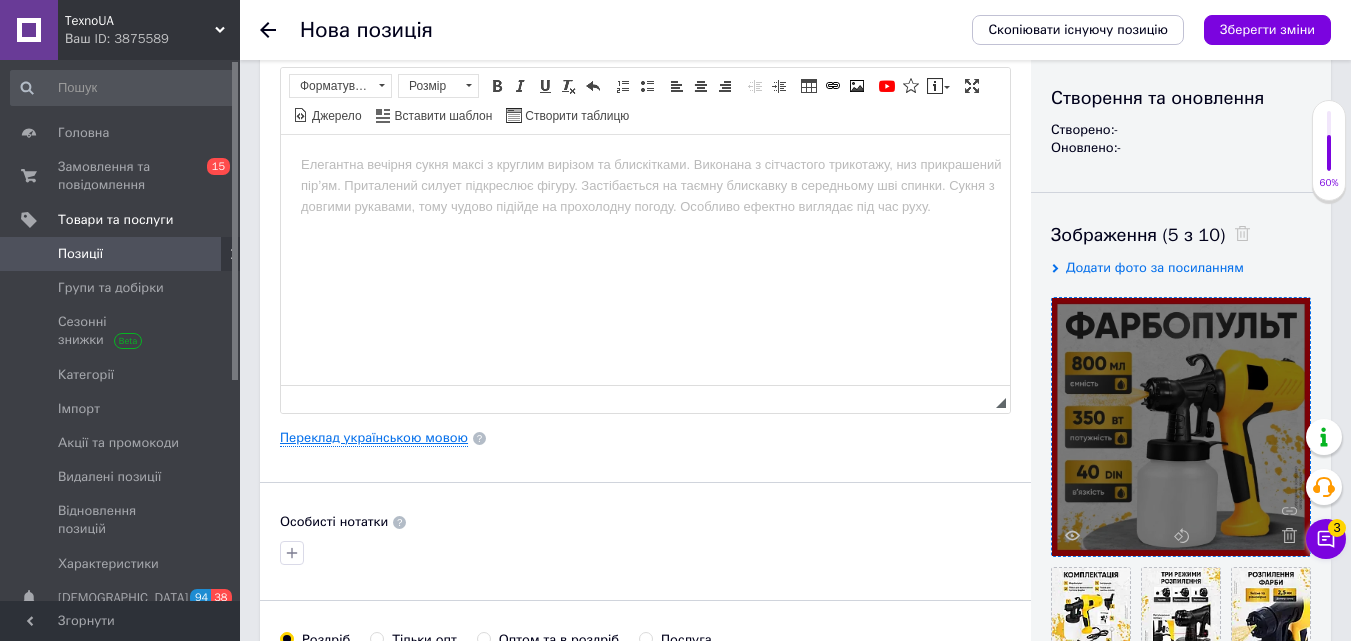 click on "Переклад українською мовою" at bounding box center [374, 438] 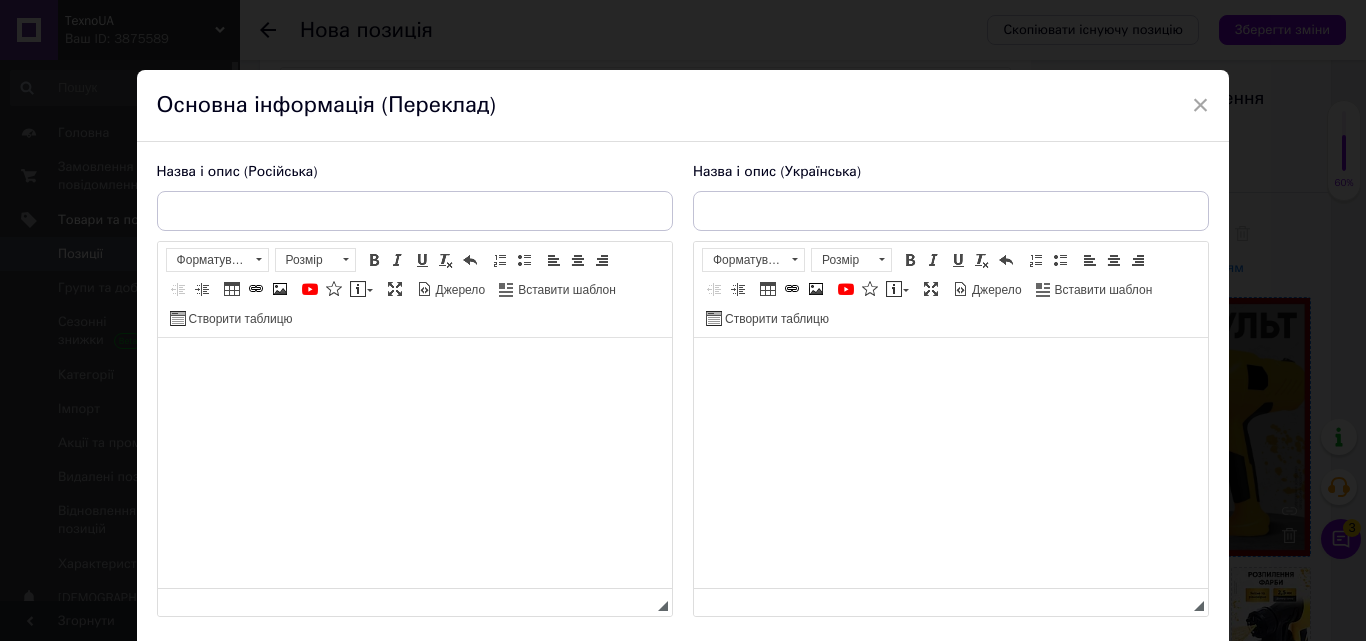 scroll, scrollTop: 0, scrollLeft: 0, axis: both 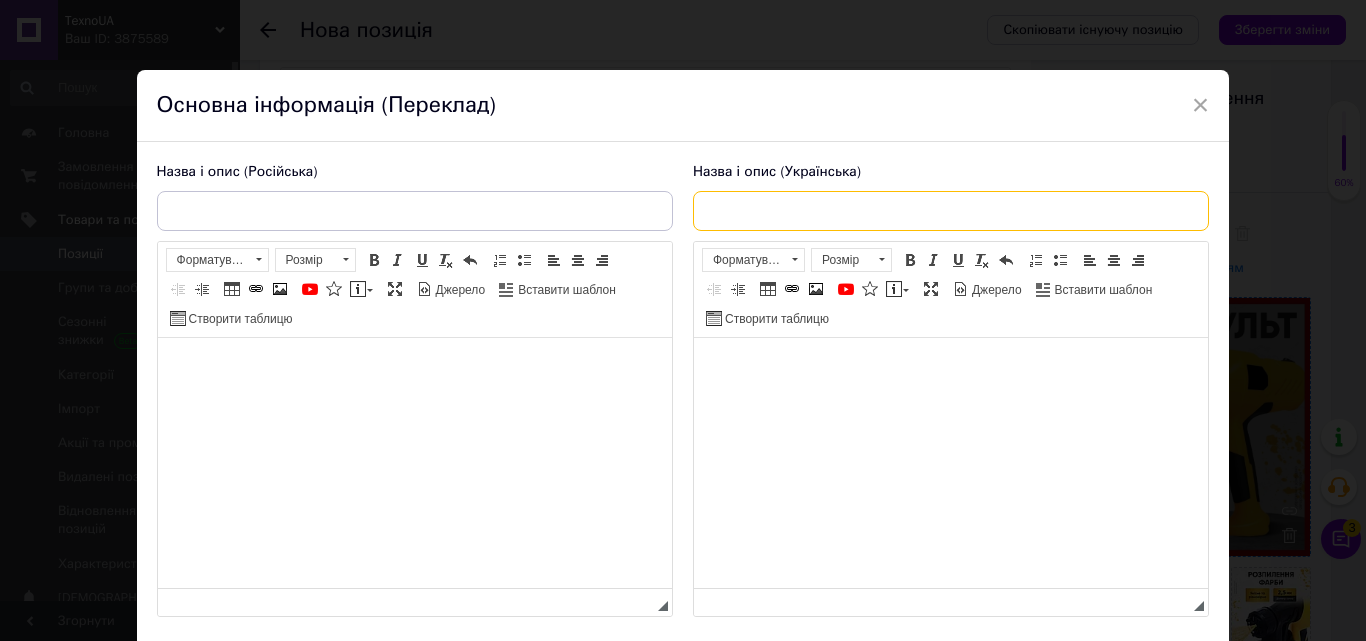click at bounding box center (951, 211) 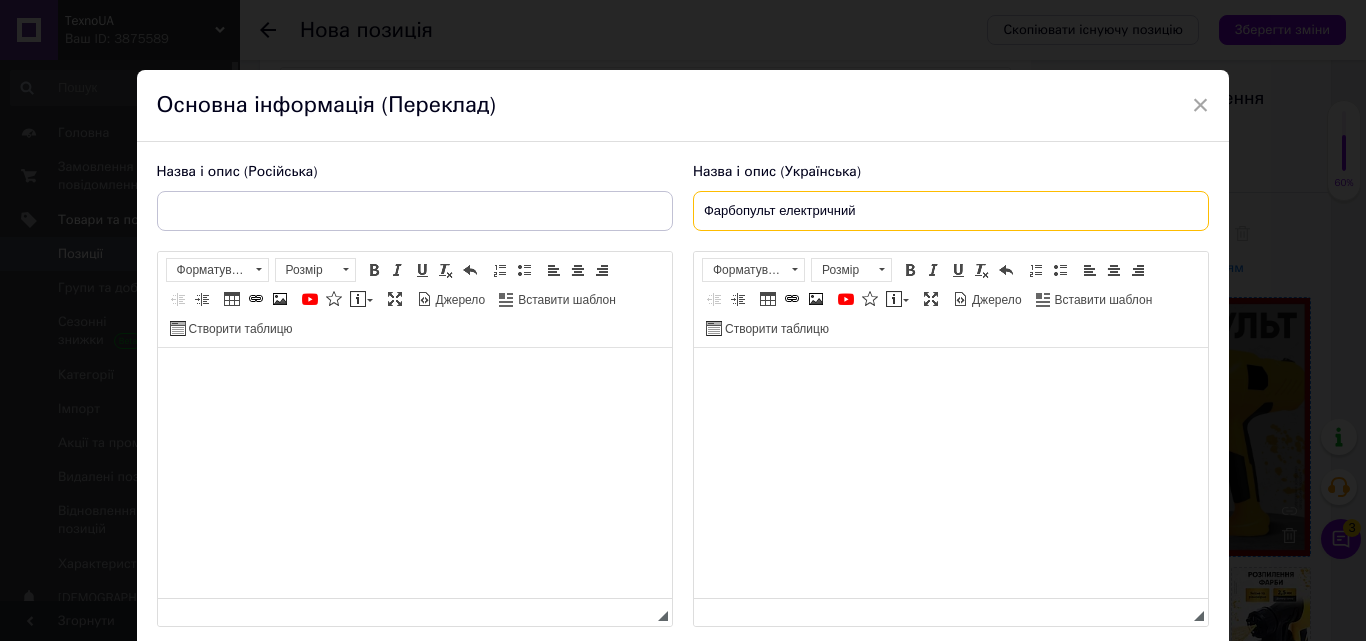 type on "Фарбопульт електричний" 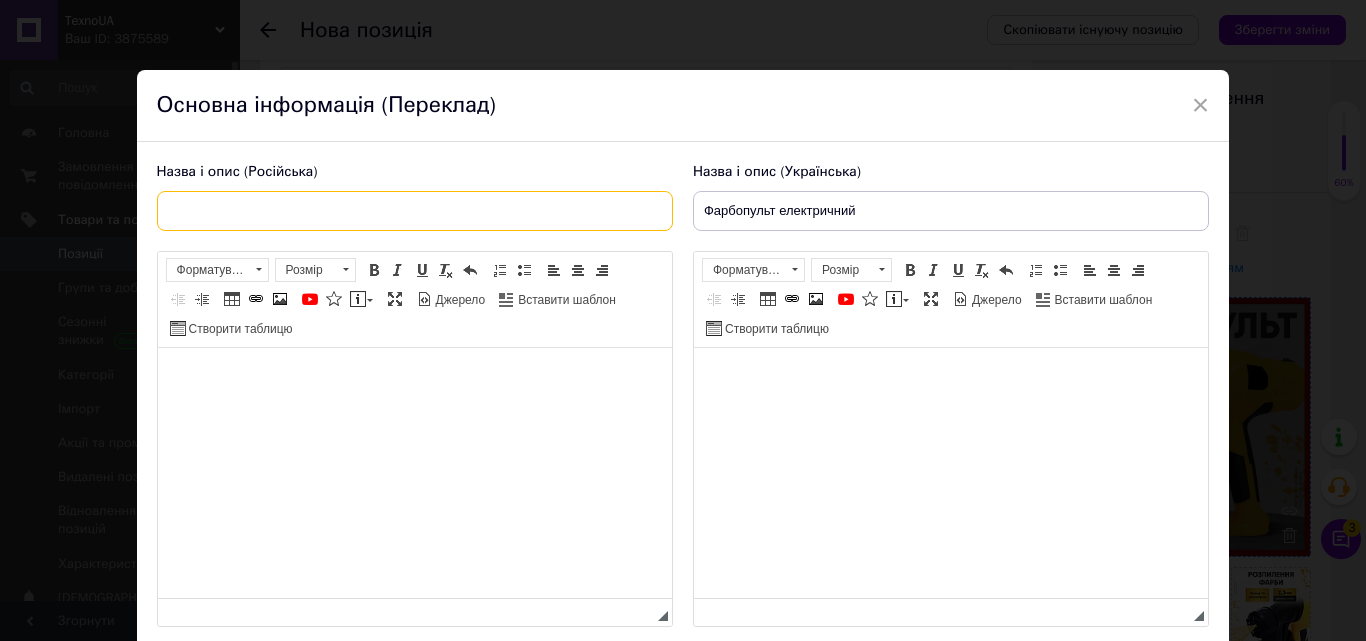click at bounding box center (415, 211) 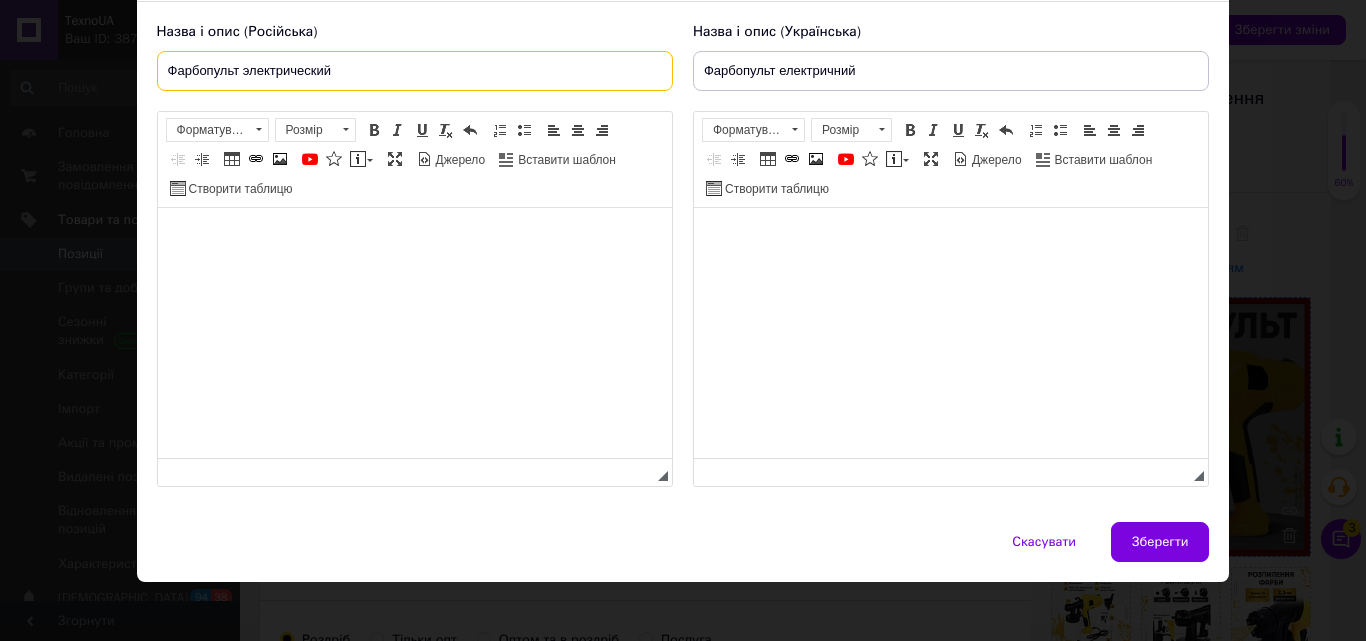 scroll, scrollTop: 151, scrollLeft: 0, axis: vertical 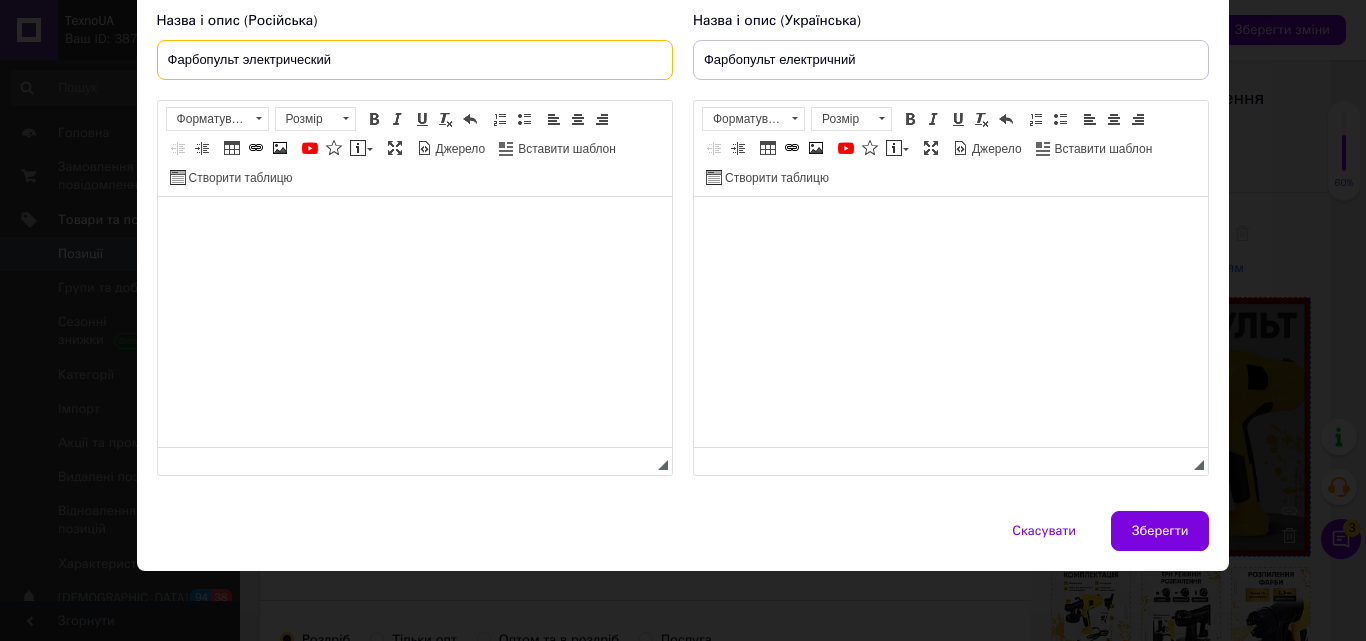 type on "Фарбопульт электрический" 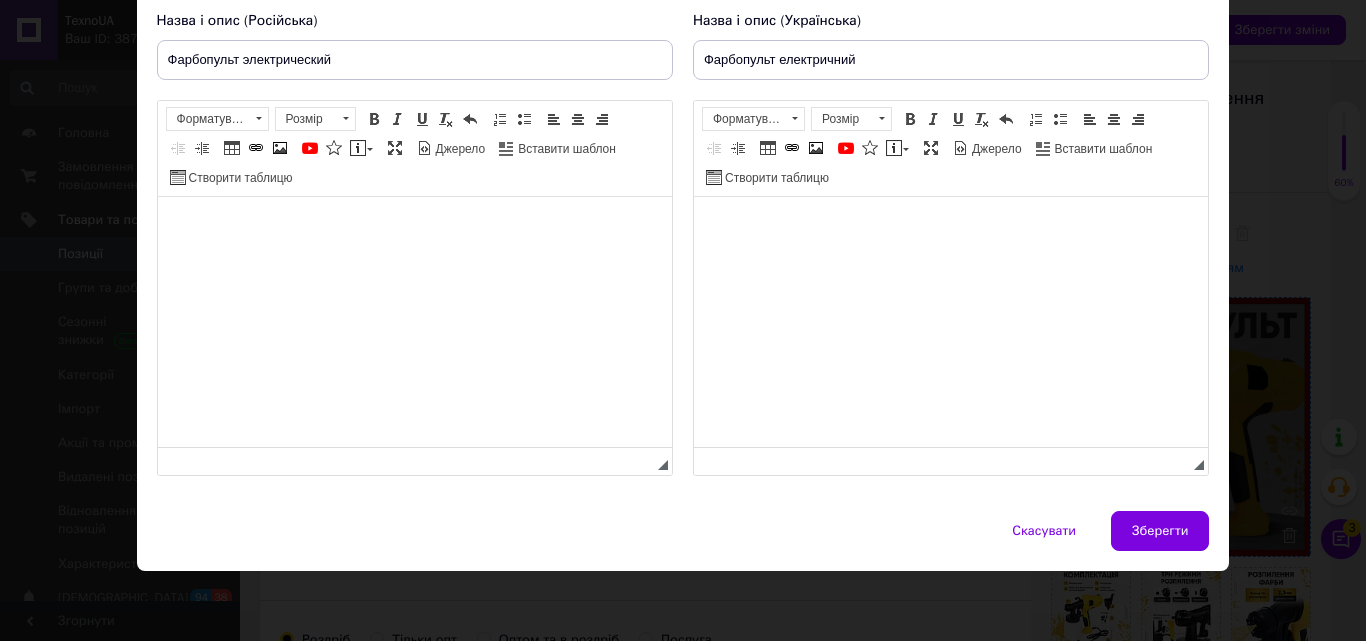 click at bounding box center [950, 227] 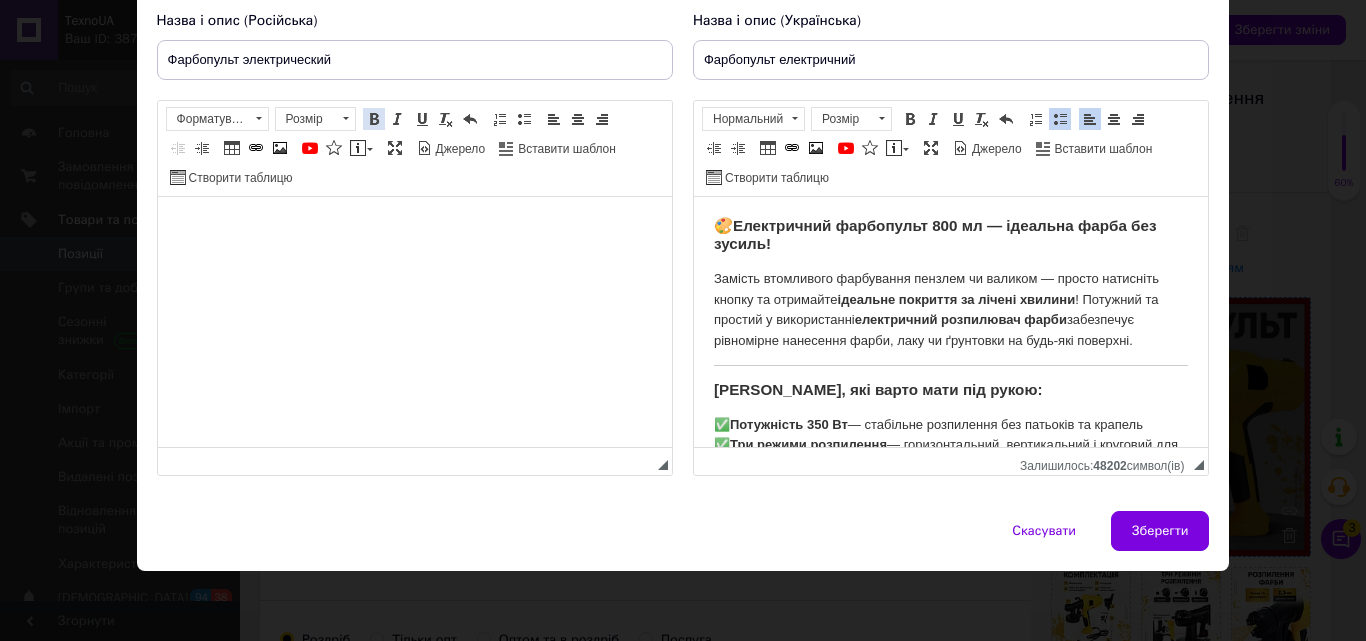 scroll, scrollTop: 1434, scrollLeft: 0, axis: vertical 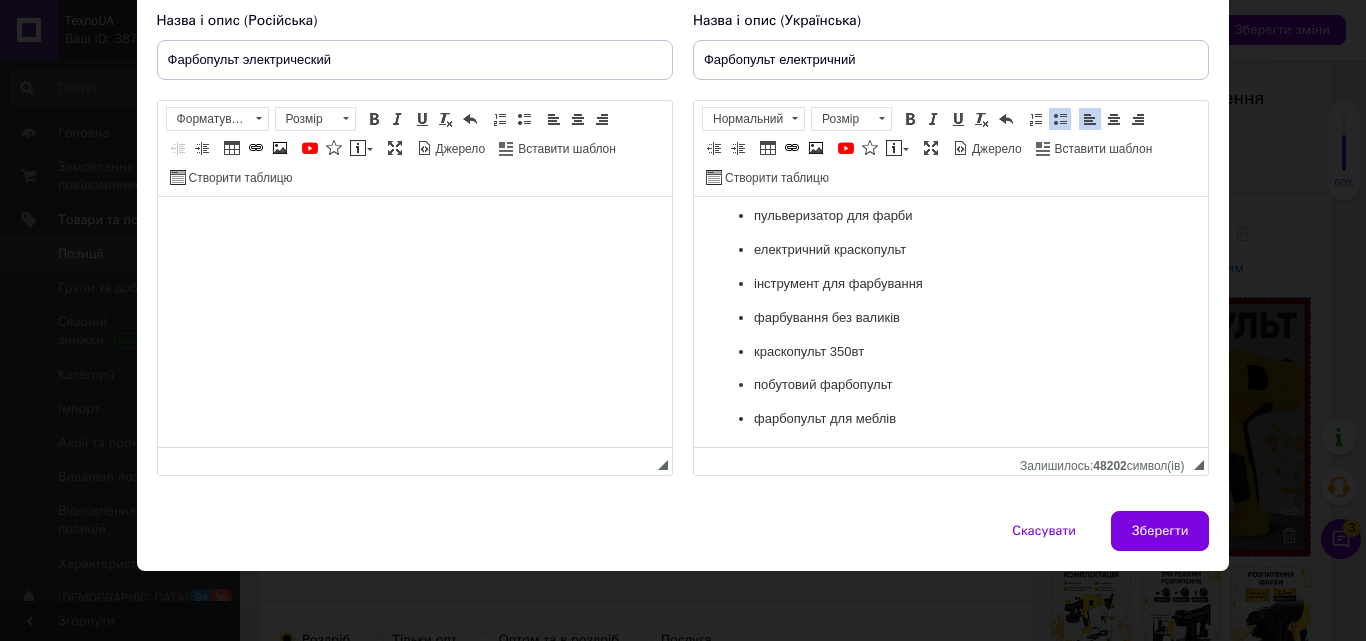 click at bounding box center (414, 227) 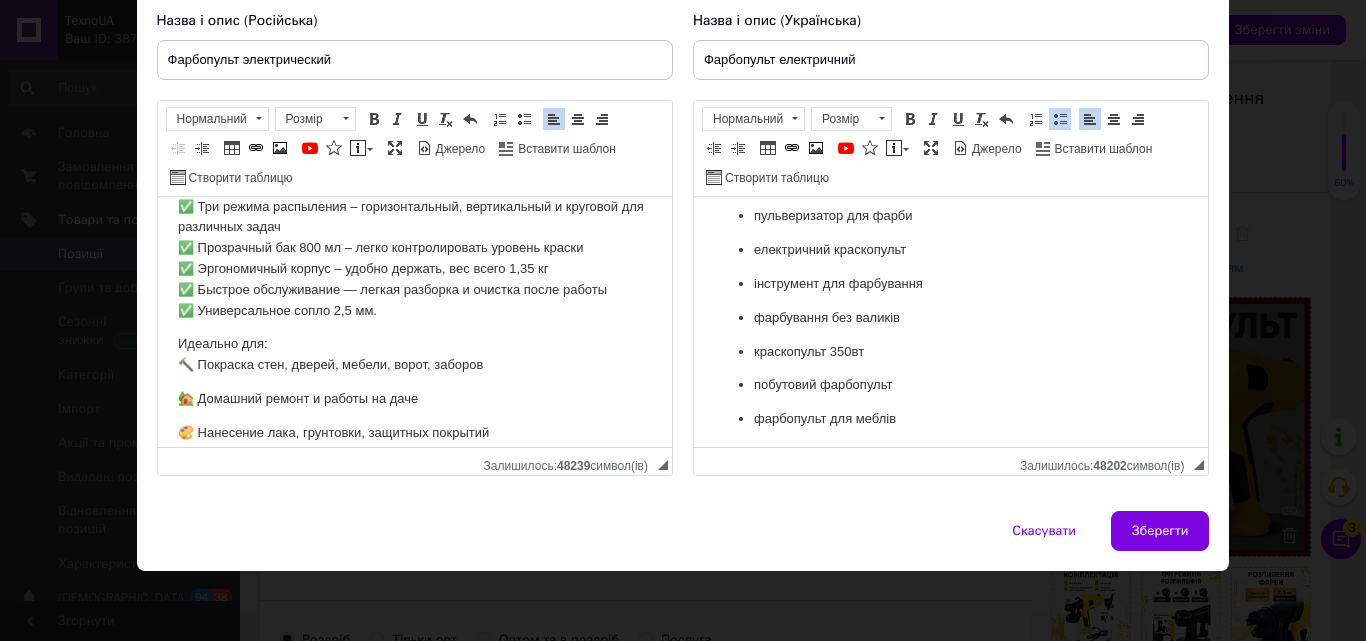 scroll, scrollTop: 0, scrollLeft: 0, axis: both 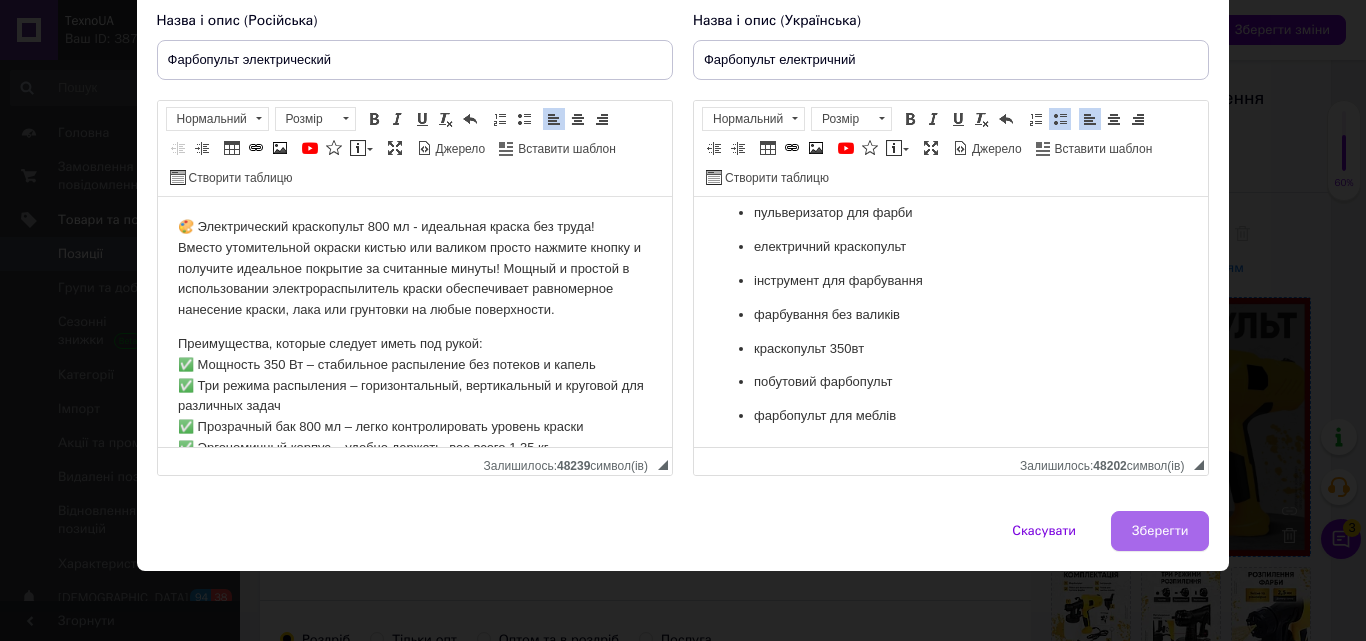 click on "Зберегти" at bounding box center [1160, 531] 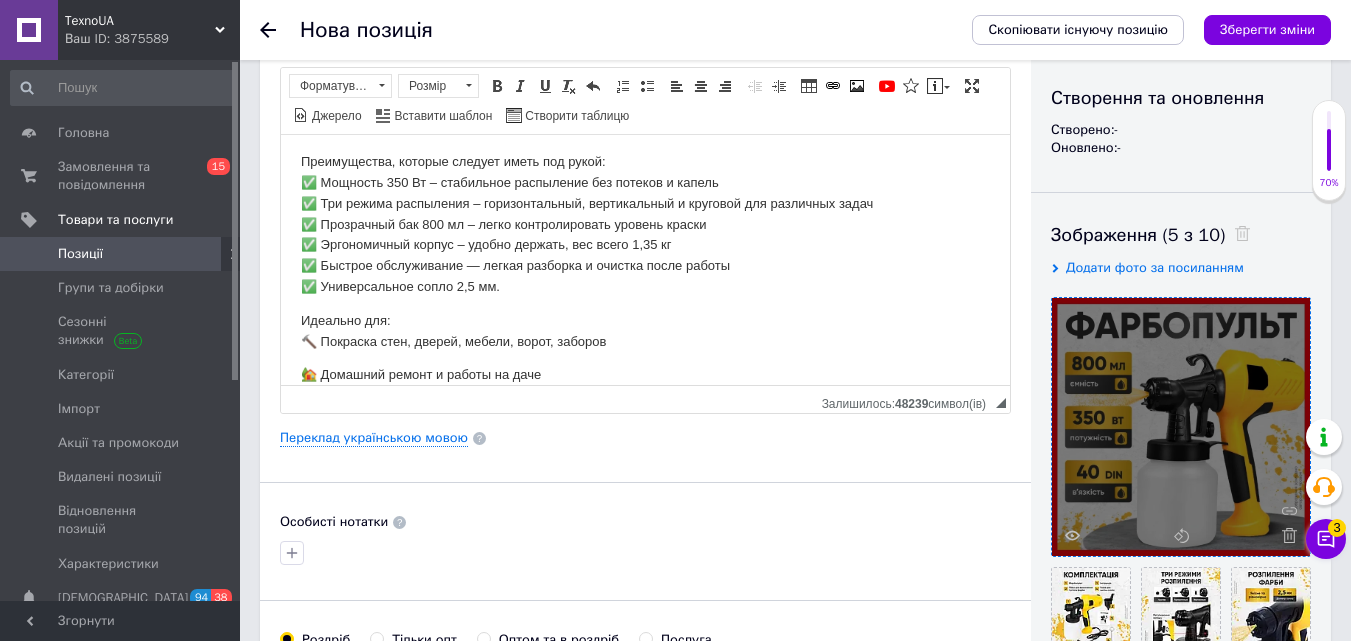 scroll, scrollTop: 500, scrollLeft: 0, axis: vertical 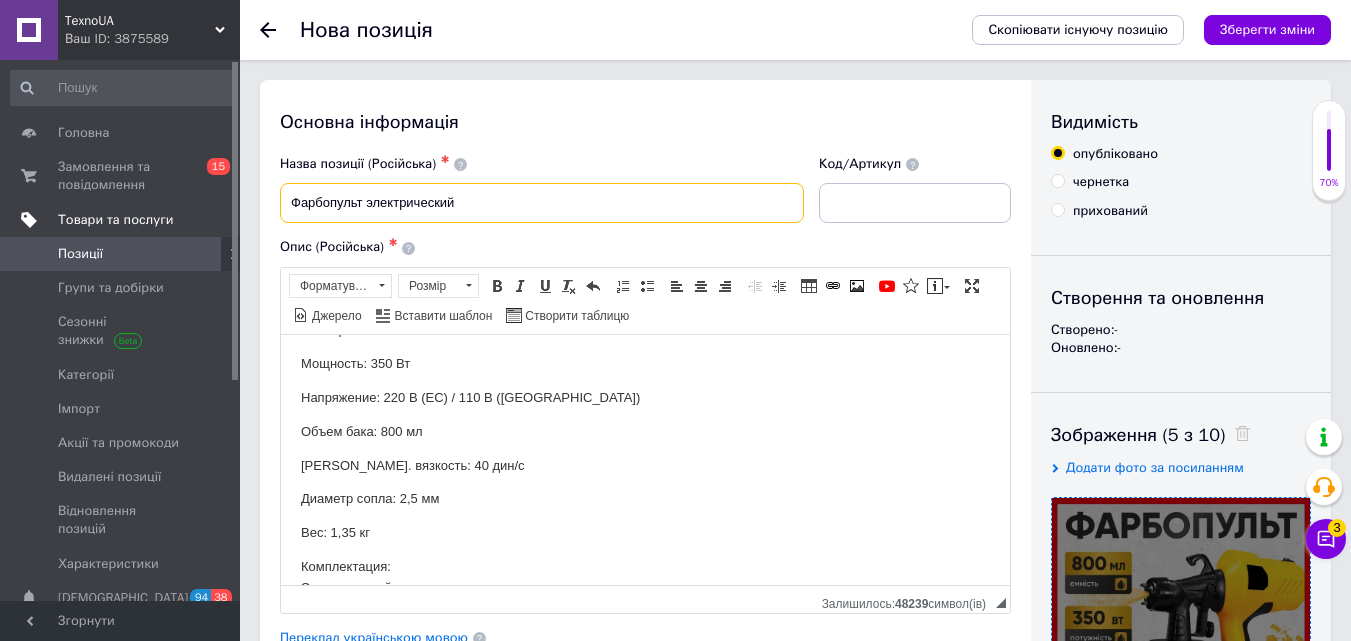 drag, startPoint x: 492, startPoint y: 204, endPoint x: 231, endPoint y: 213, distance: 261.15512 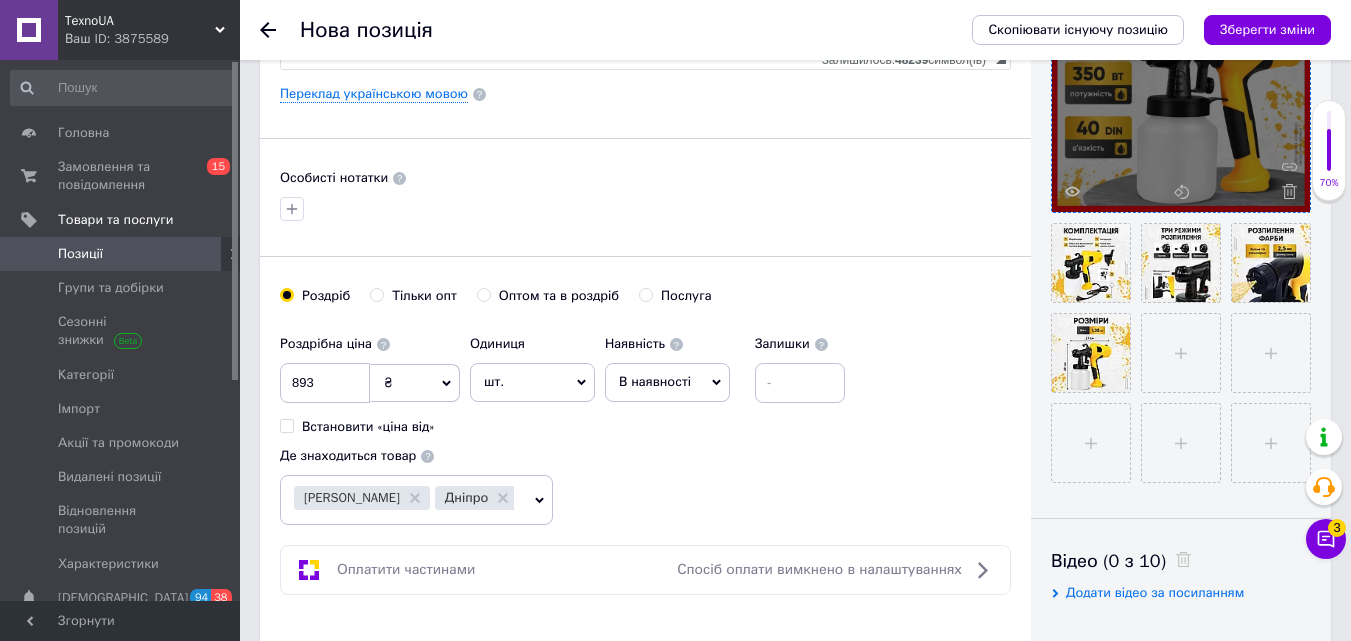 scroll, scrollTop: 900, scrollLeft: 0, axis: vertical 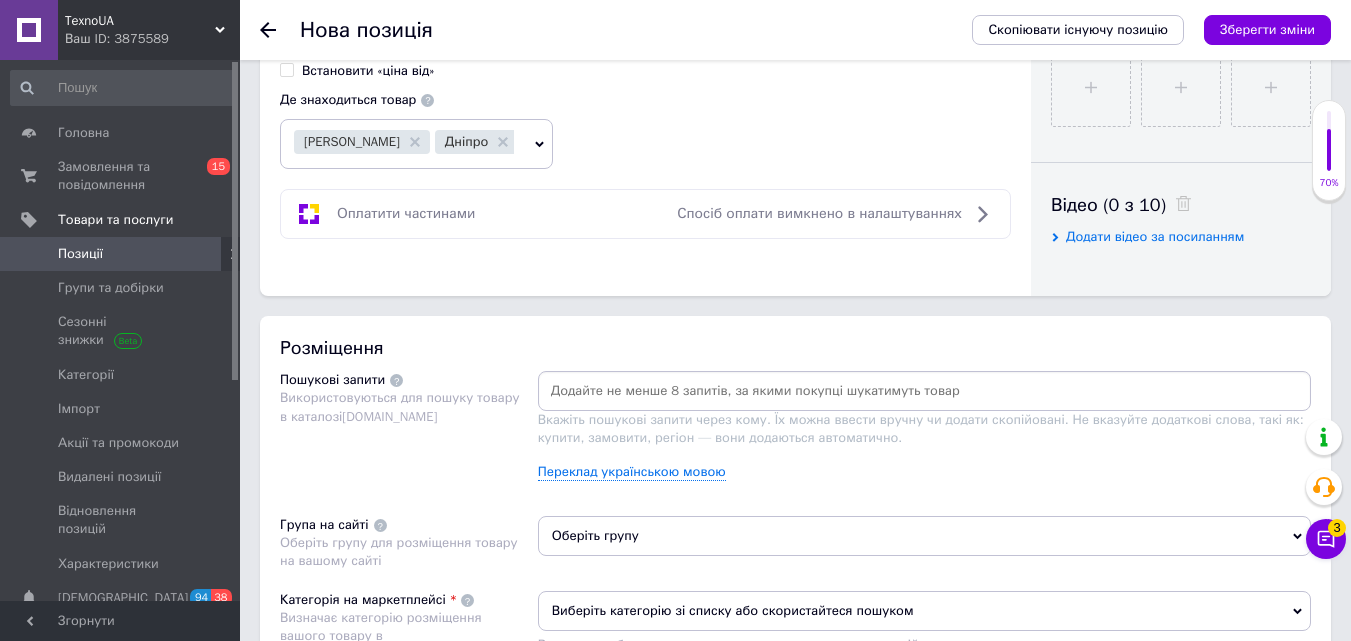click at bounding box center [924, 391] 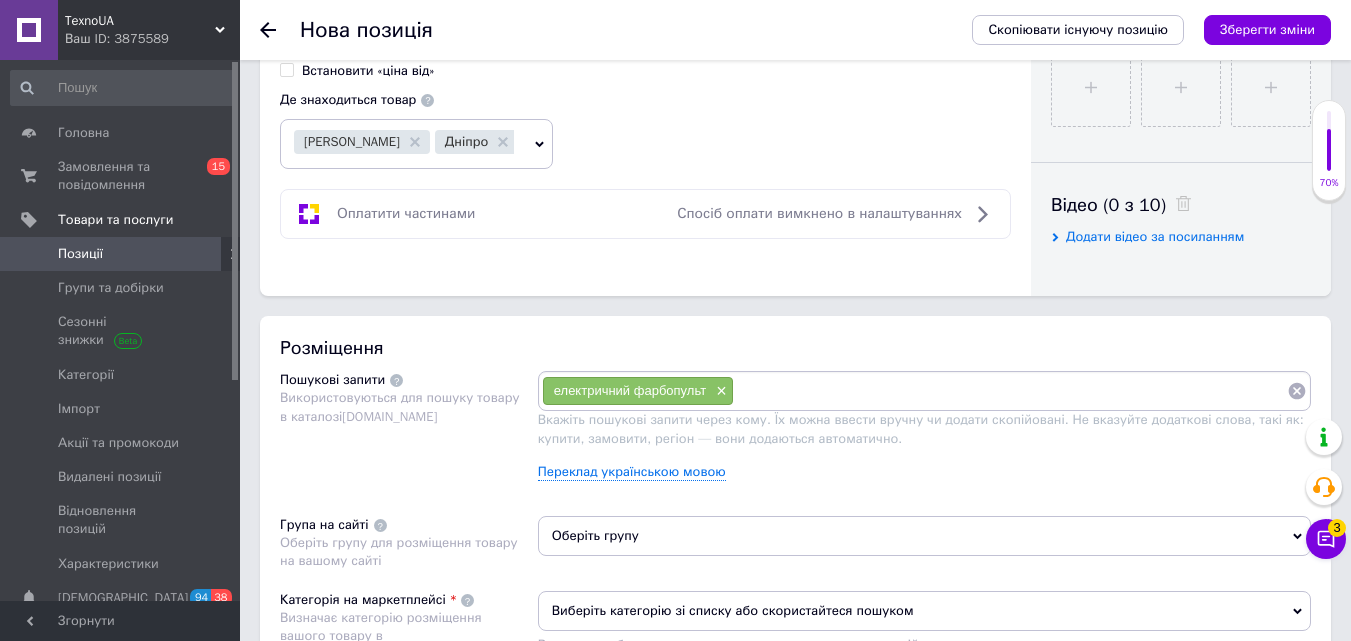 paste on "фарбопульт для фарбування" 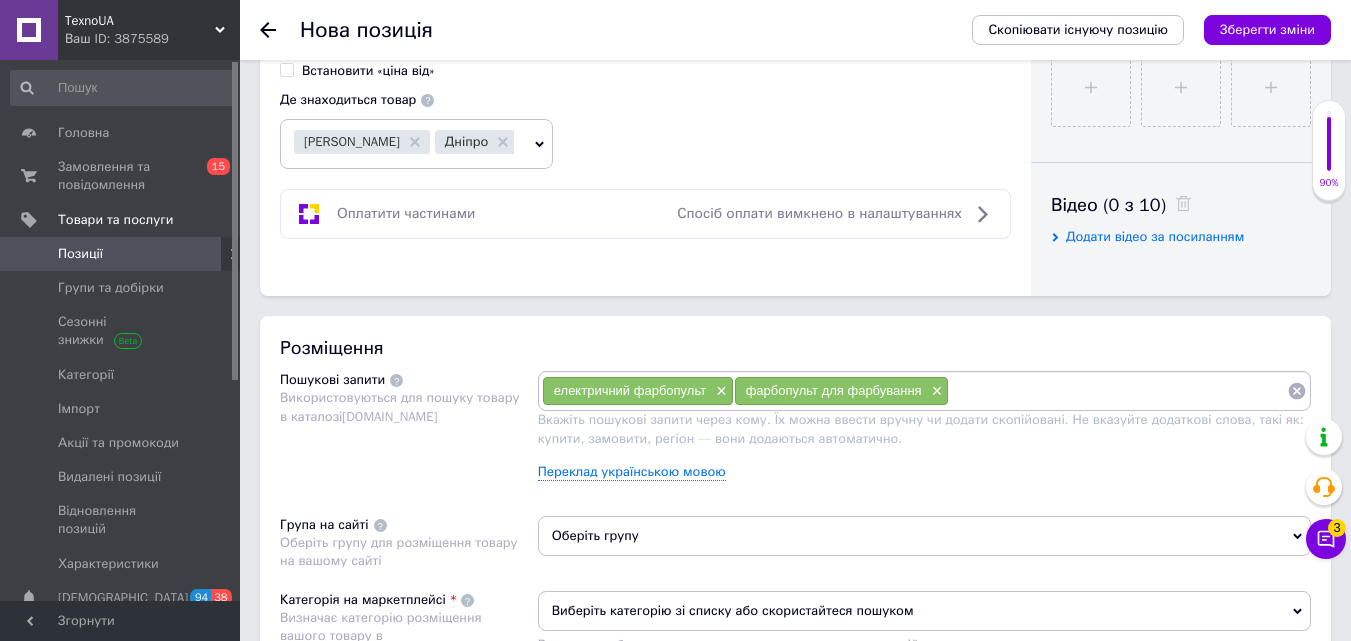 paste on "краскопульт електричний" 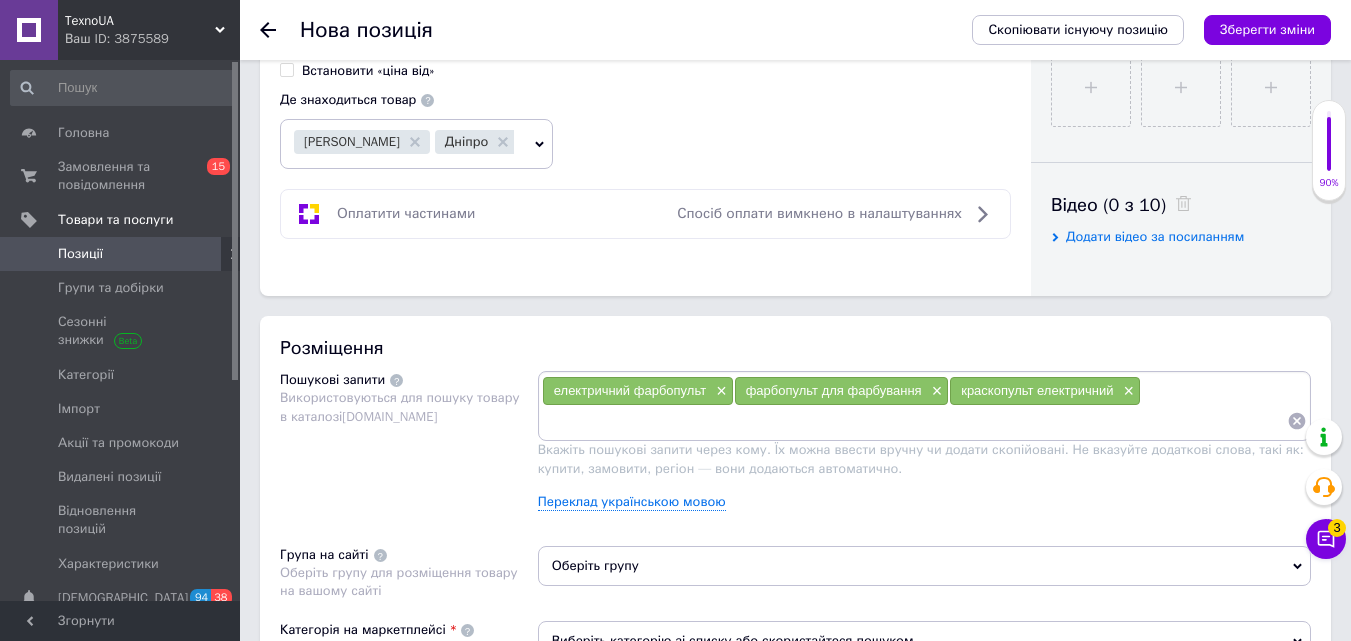 paste on "електричний краскопульт" 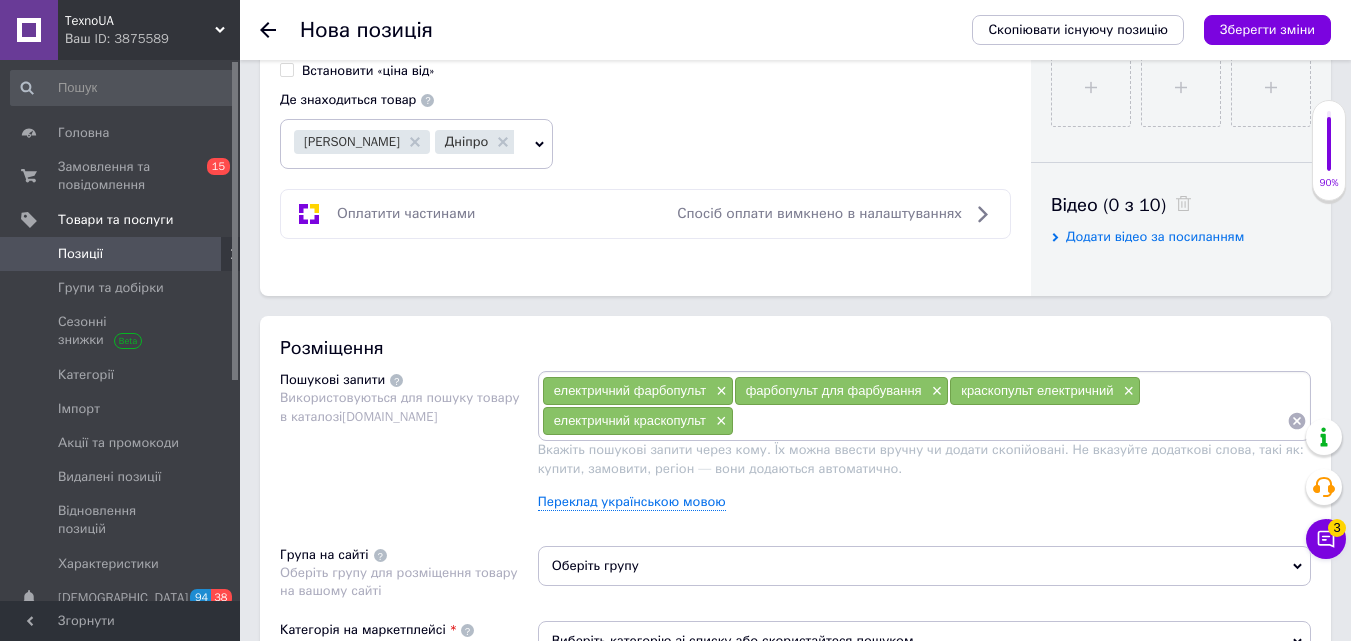 paste on "фарбопульт для дому" 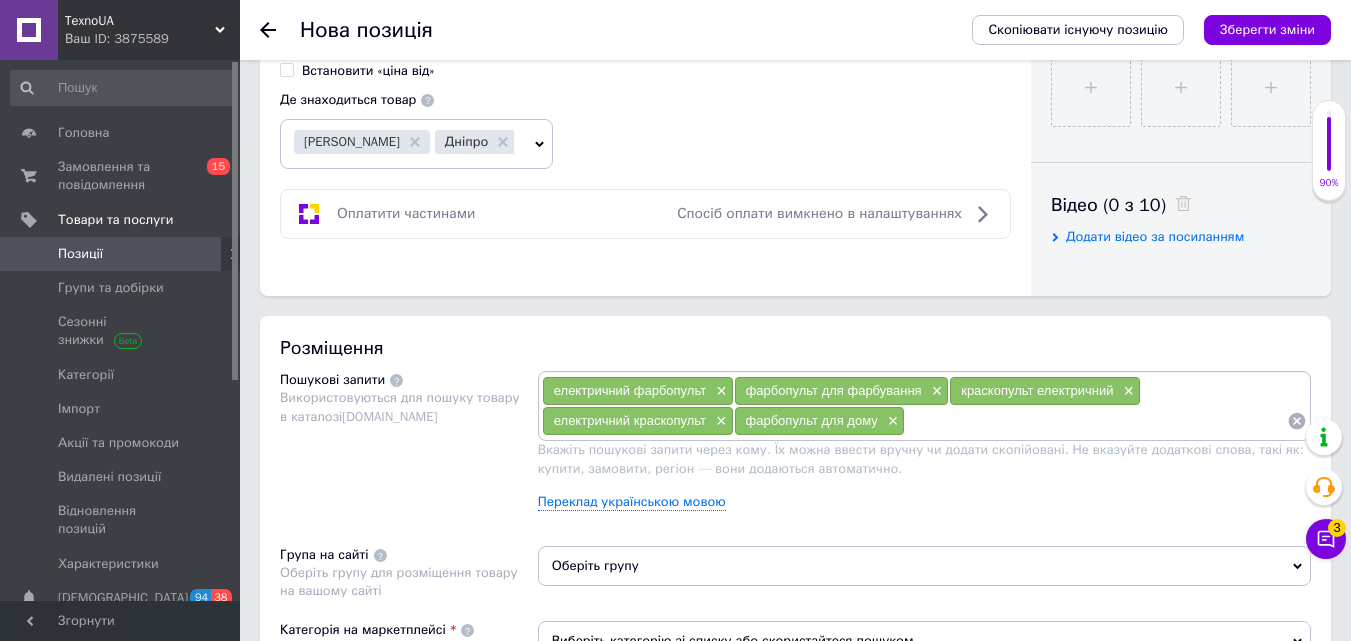 paste on "електричний розпилювач фарби" 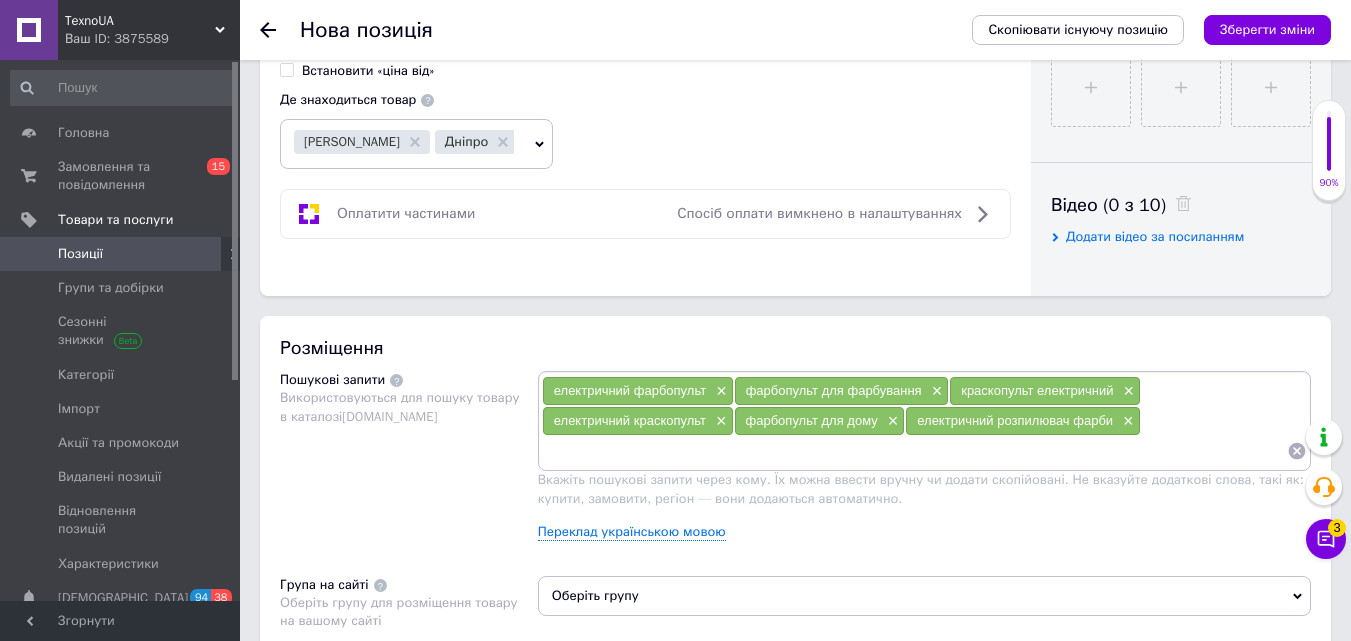 paste on "фарбопульт з верхнім баком" 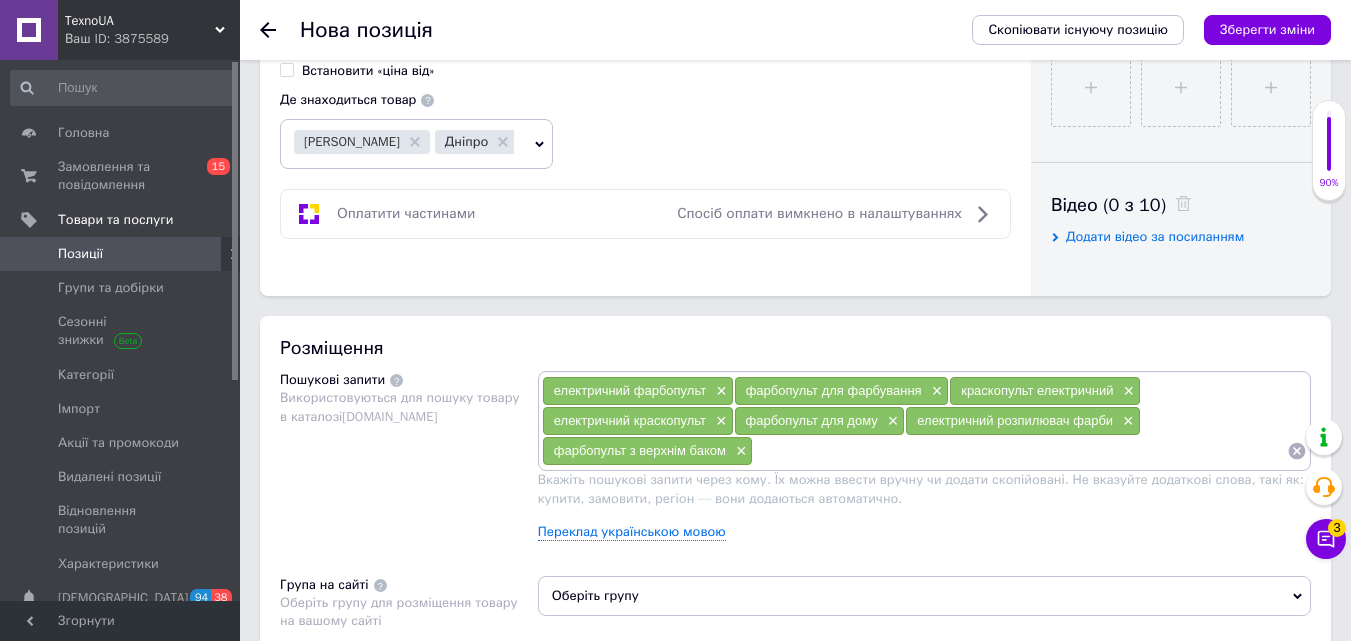 paste on "побутовий фарбопульт" 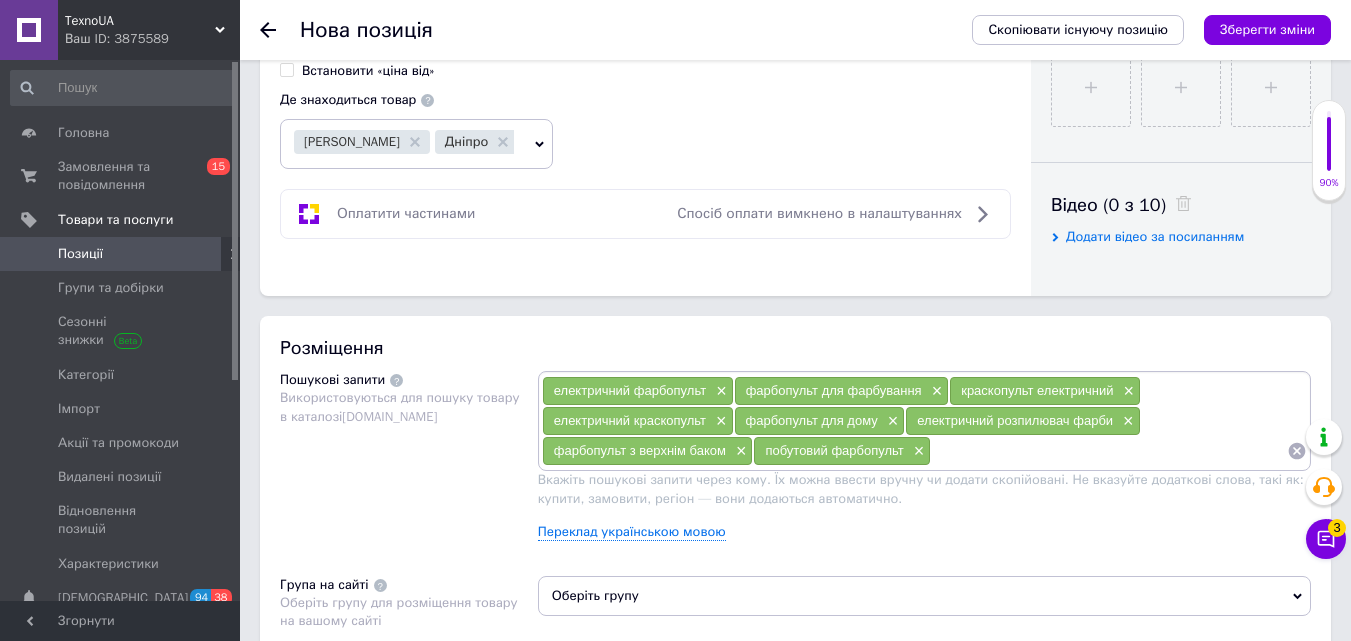 paste on "фарбопульт для стін" 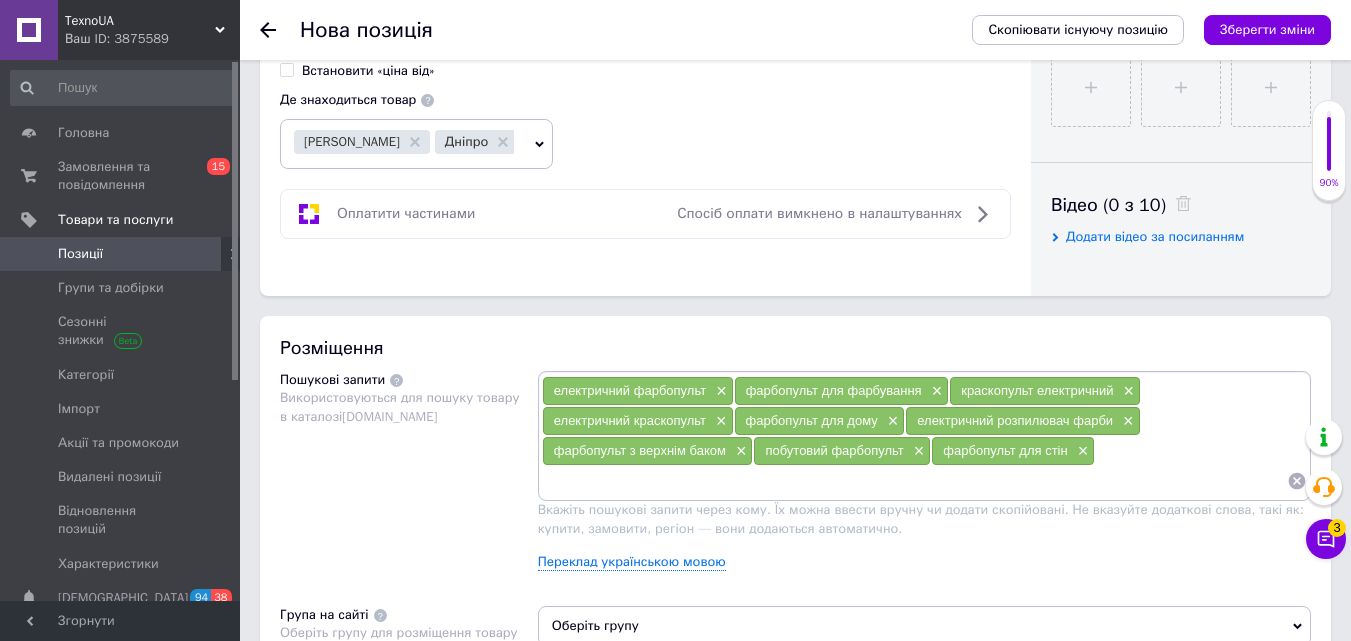 paste on "електричний фарбопульт 220В" 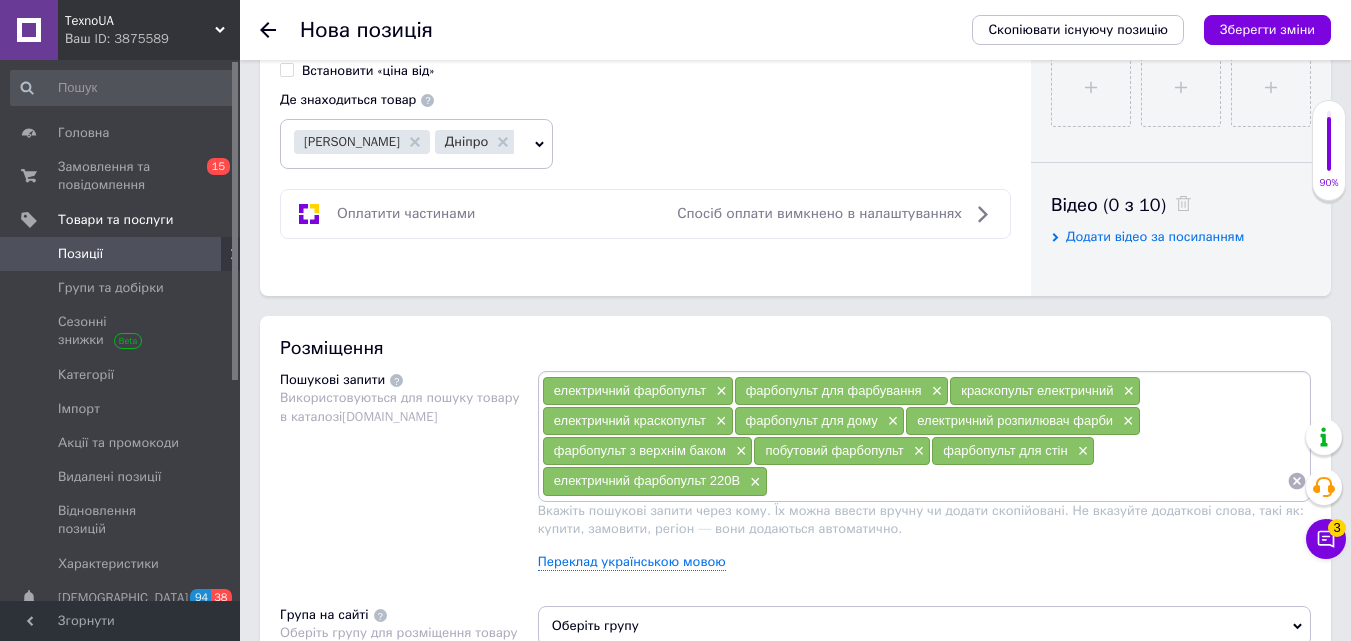 paste on "краскопульт для емалі" 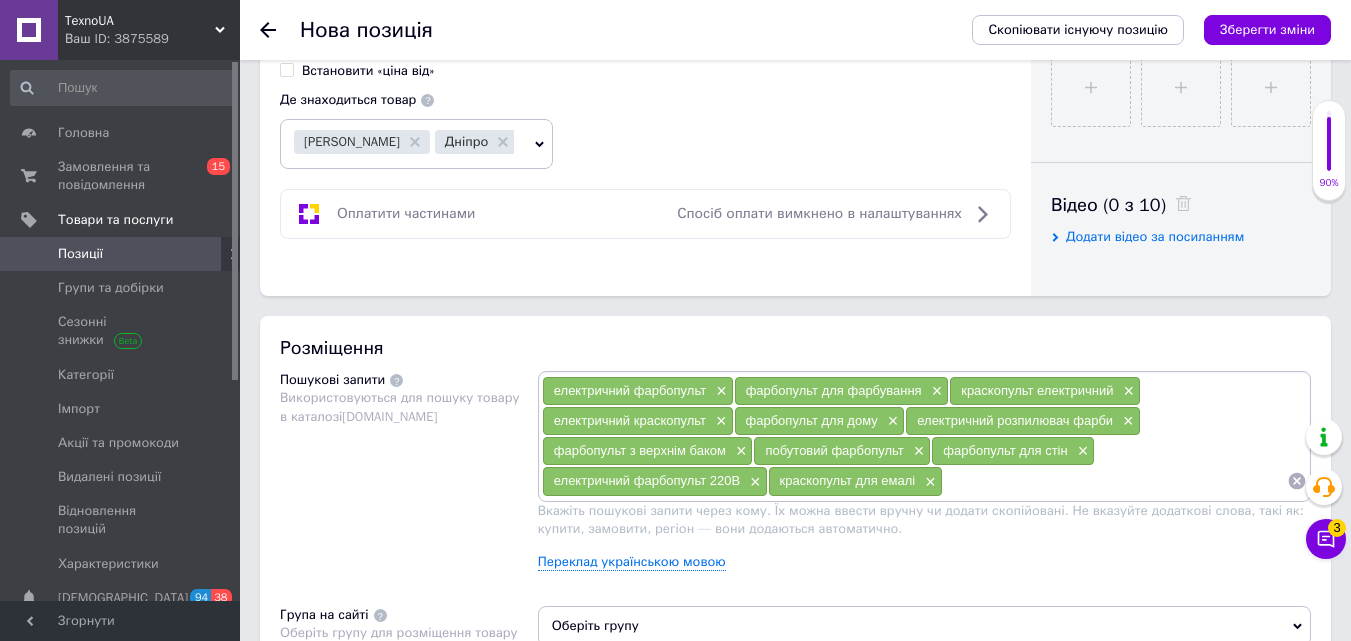 paste on "фарбопульт для меблів" 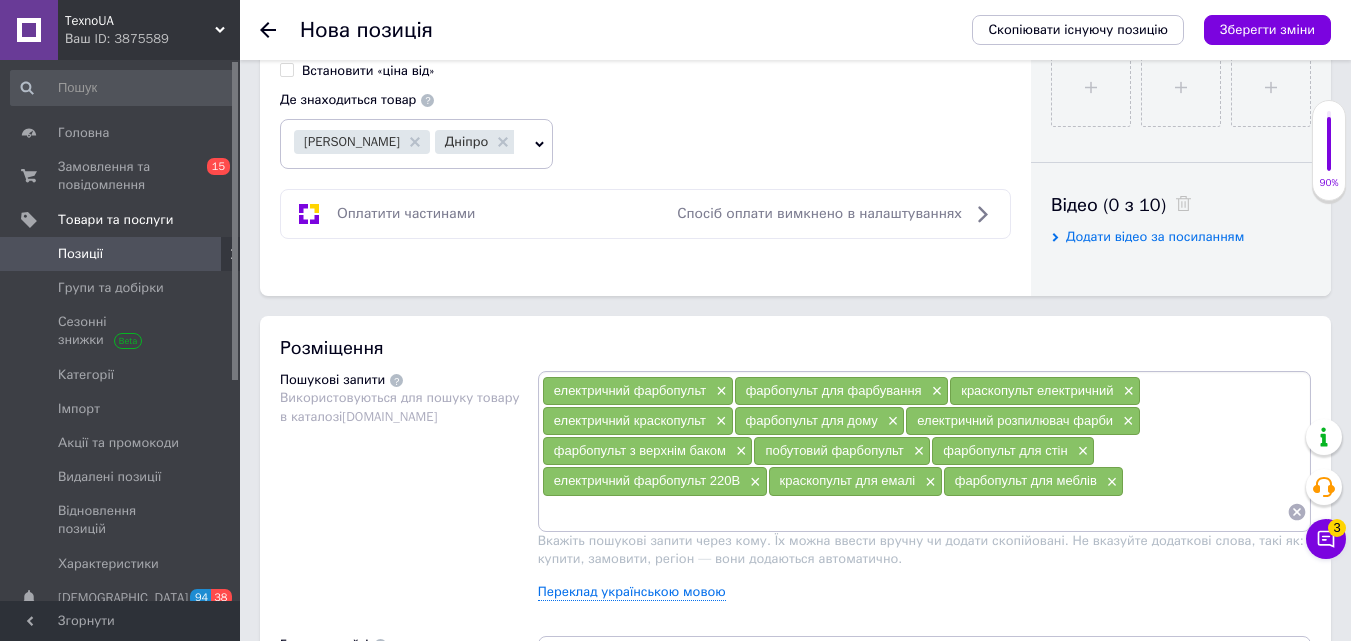paste on "краскопульт для ремонту" 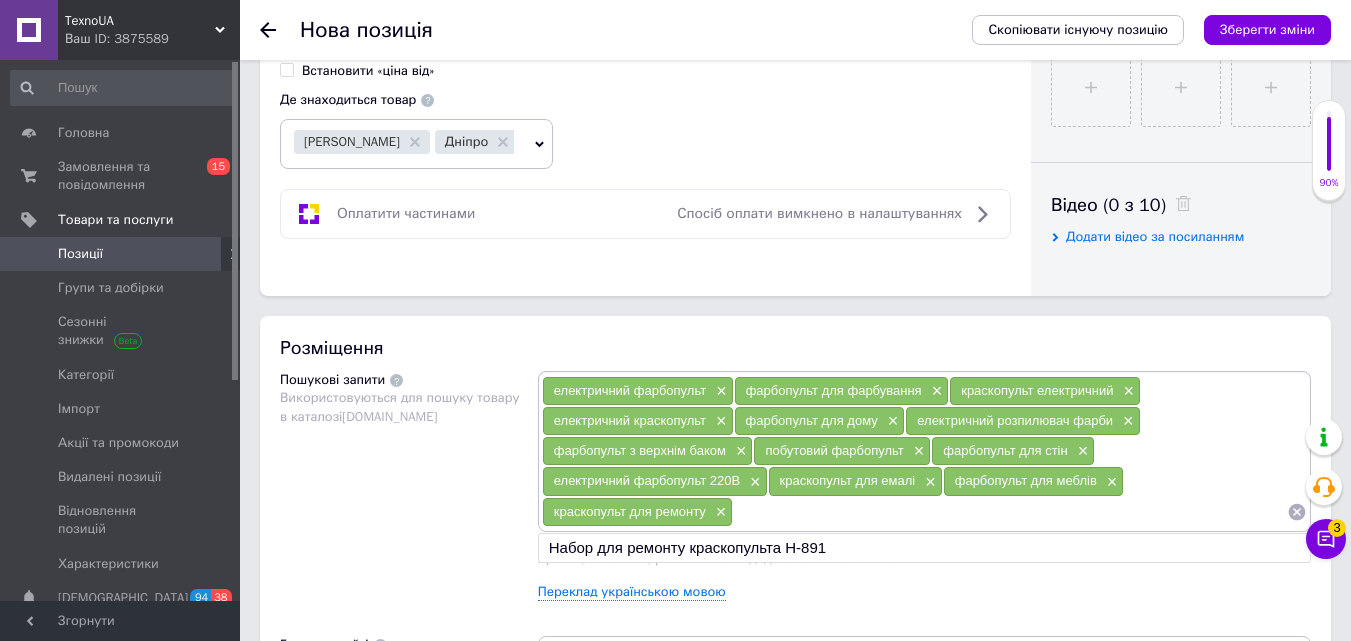 paste on "ручний електричний фарбопульт" 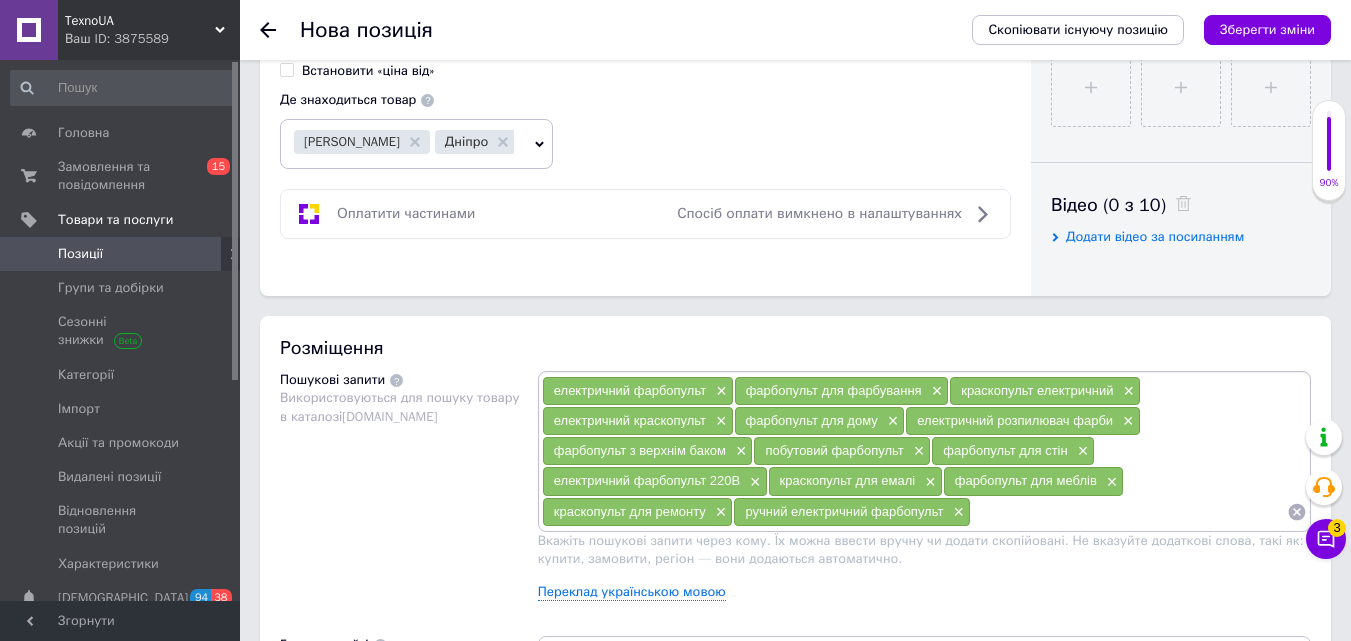 paste on "фарбопульт для лаку і фарби" 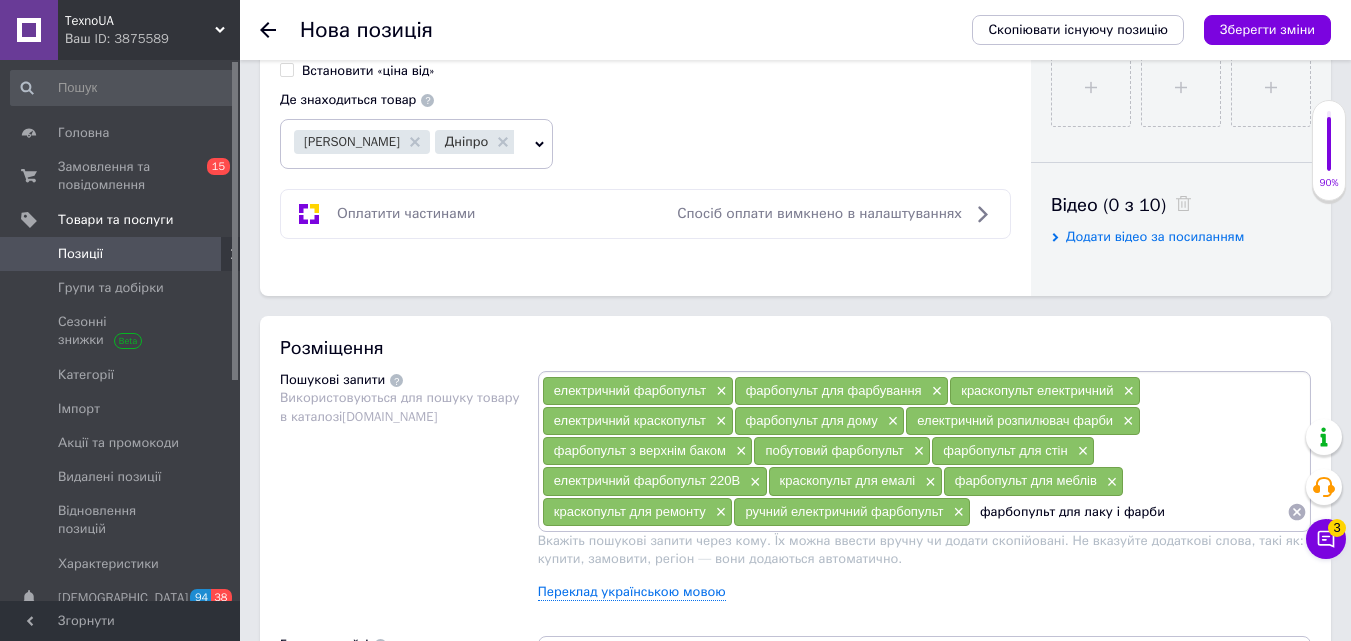 type 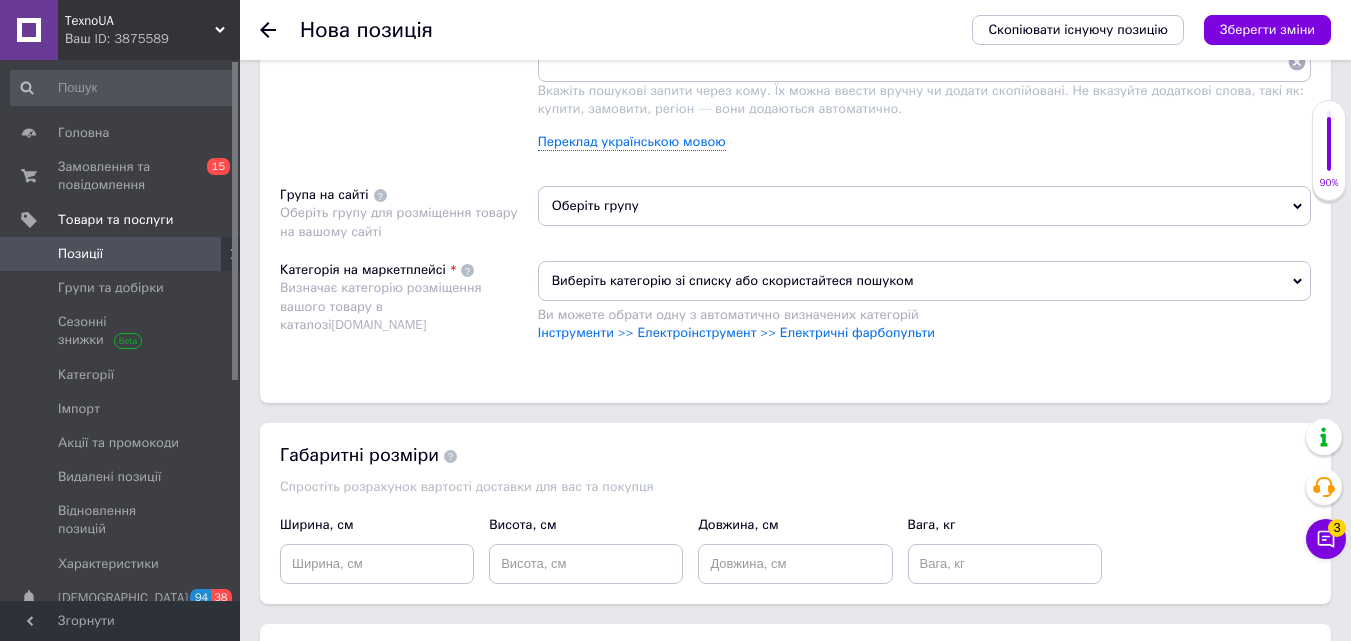 scroll, scrollTop: 1400, scrollLeft: 0, axis: vertical 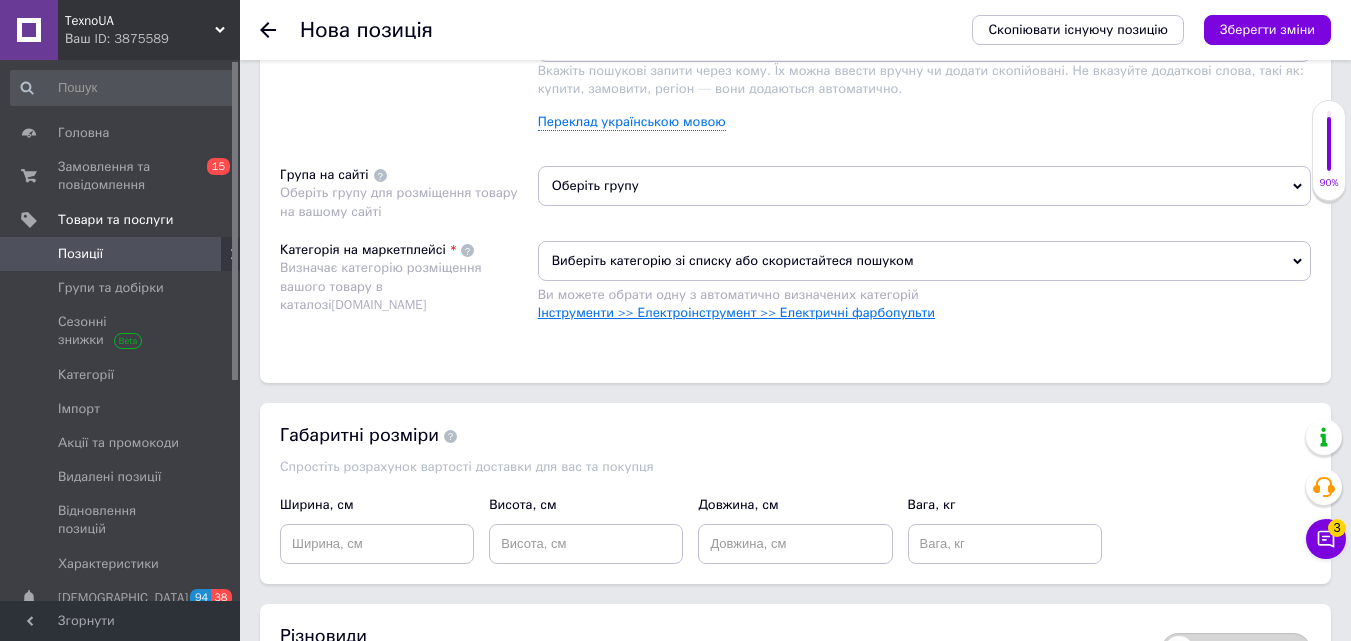 click on "Інструменти >> Електроінструмент >> Електричні фарбопульти" at bounding box center (736, 312) 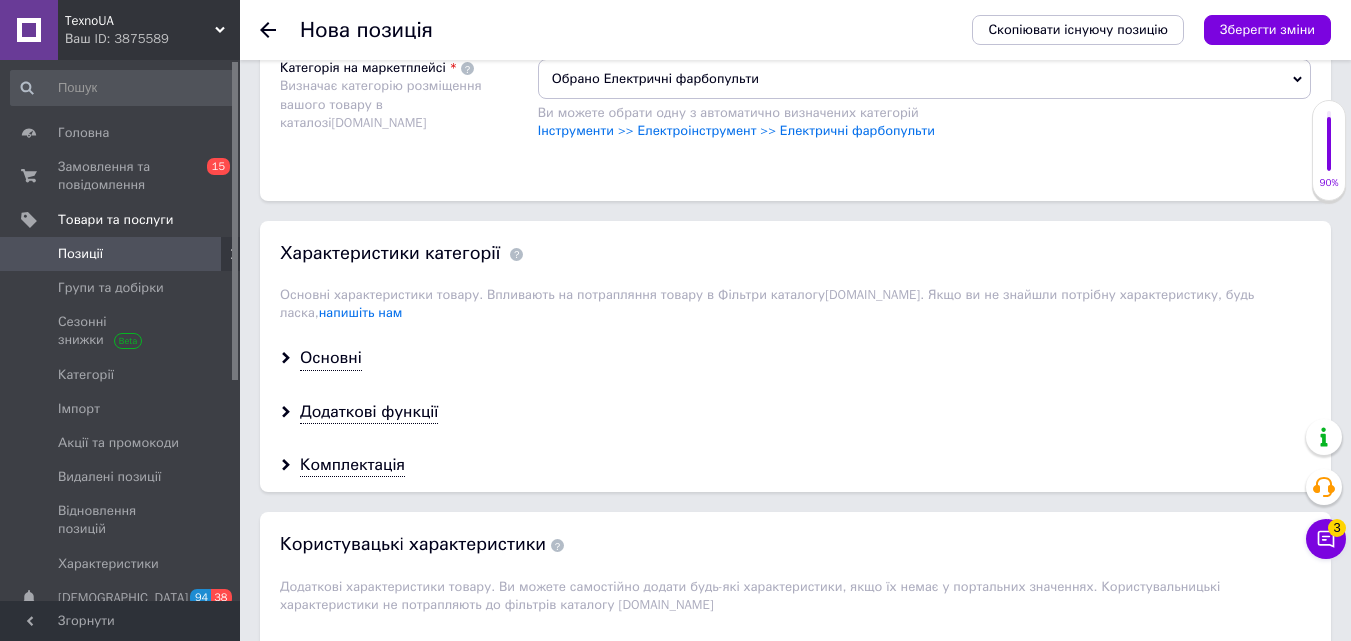 scroll, scrollTop: 1600, scrollLeft: 0, axis: vertical 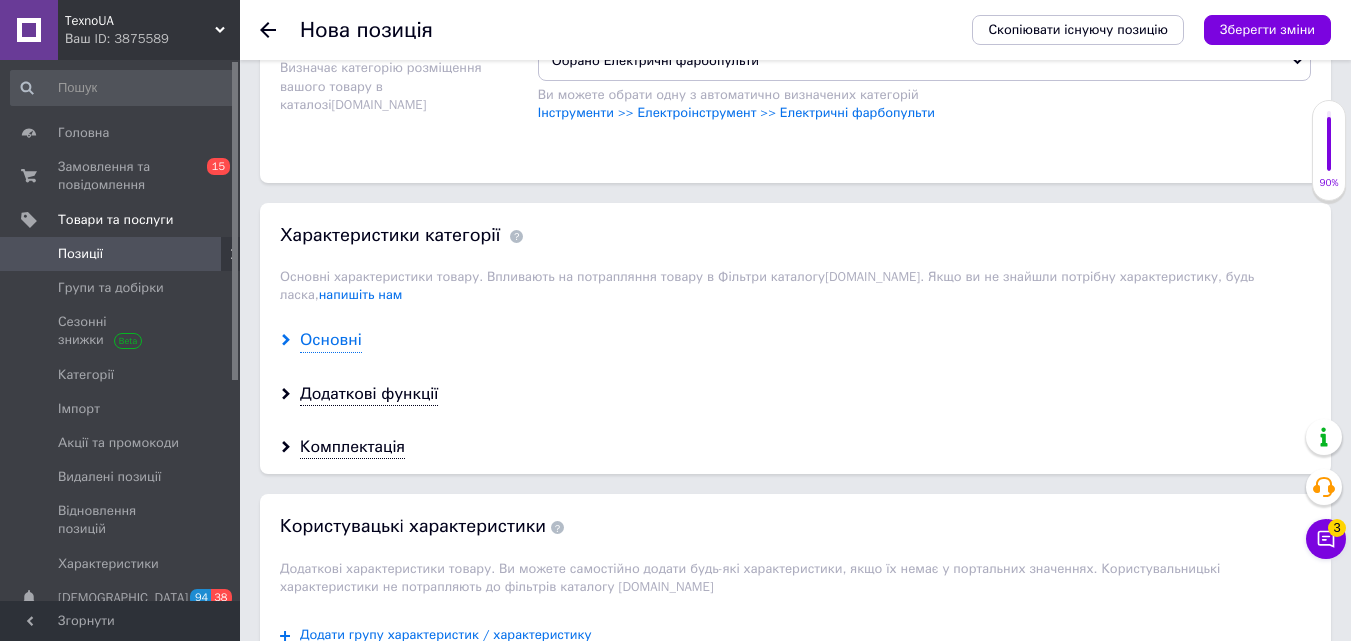 click on "Основні" at bounding box center (331, 340) 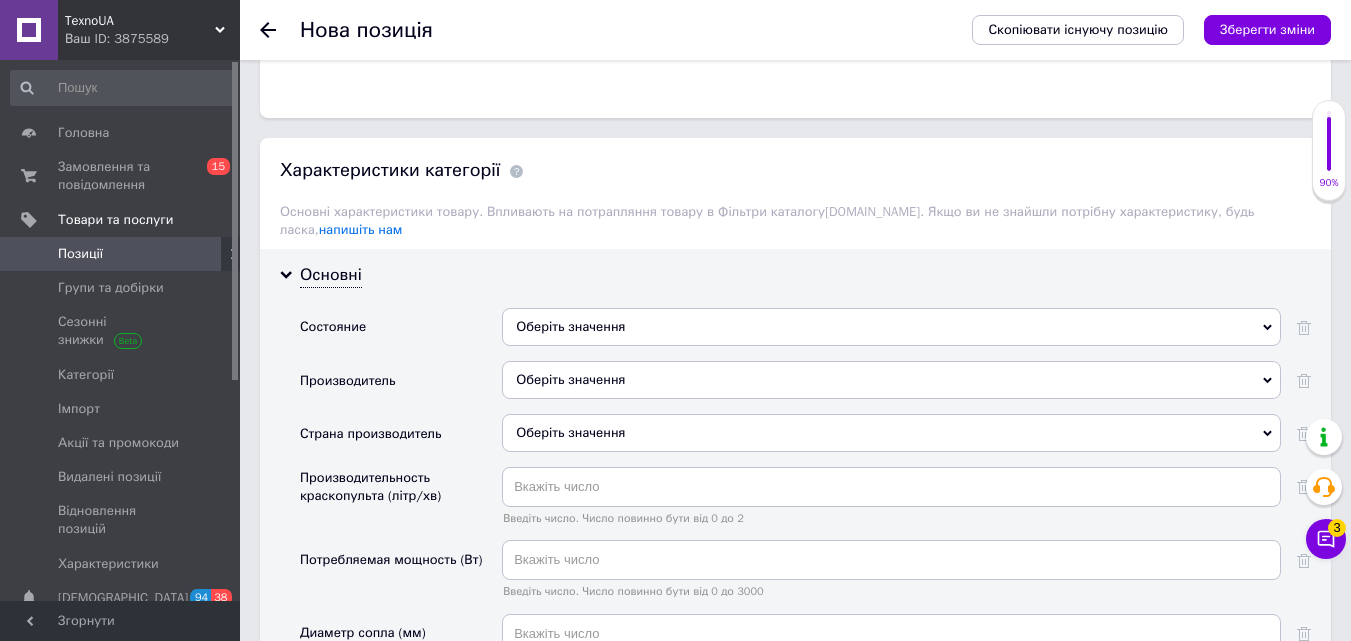 scroll, scrollTop: 1700, scrollLeft: 0, axis: vertical 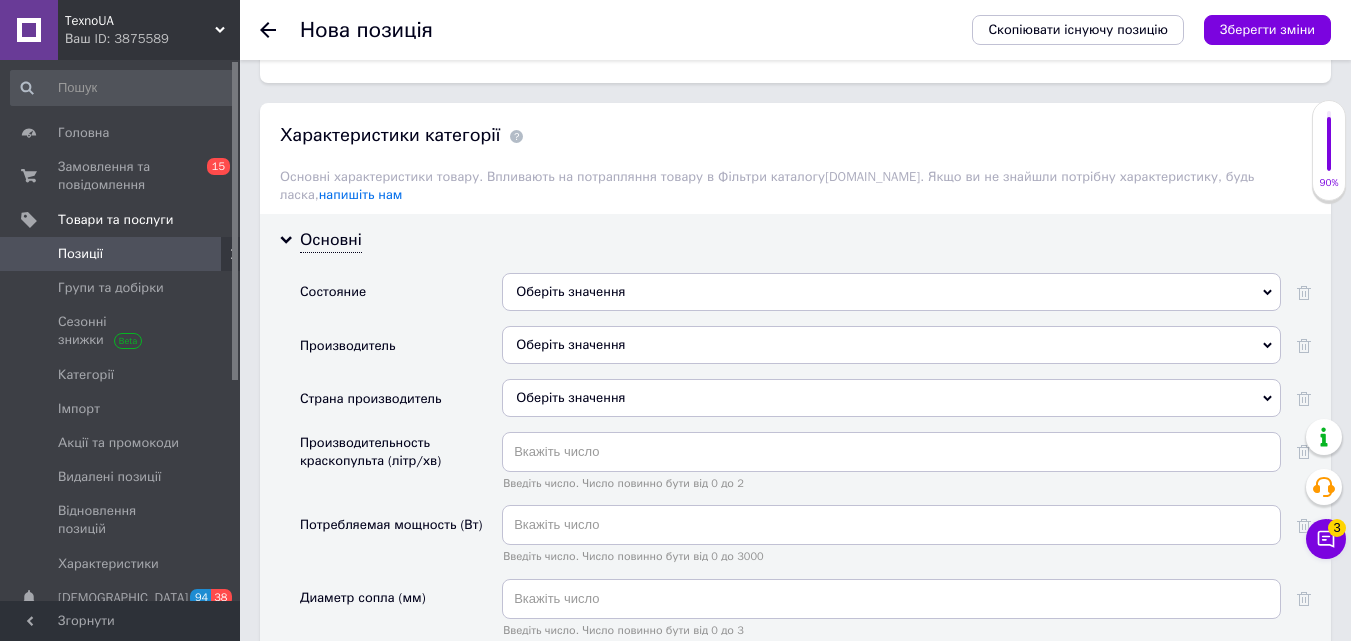 click on "Оберіть значення" at bounding box center [891, 292] 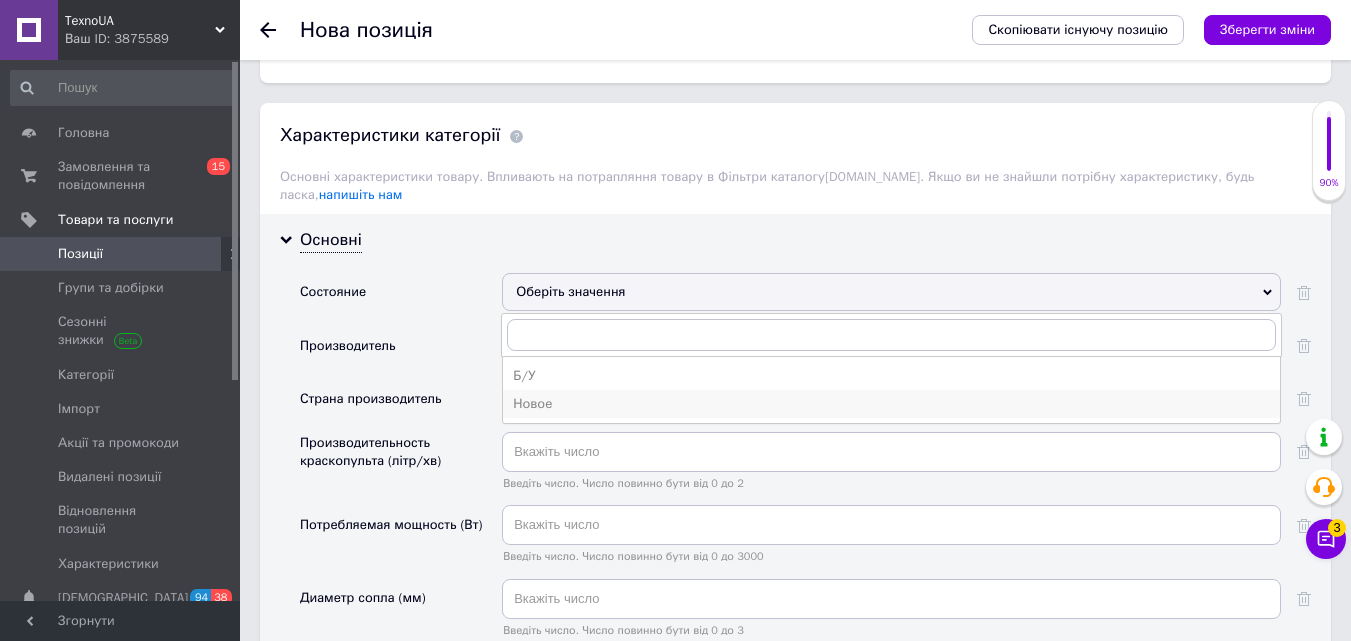 click on "Новое" at bounding box center [891, 404] 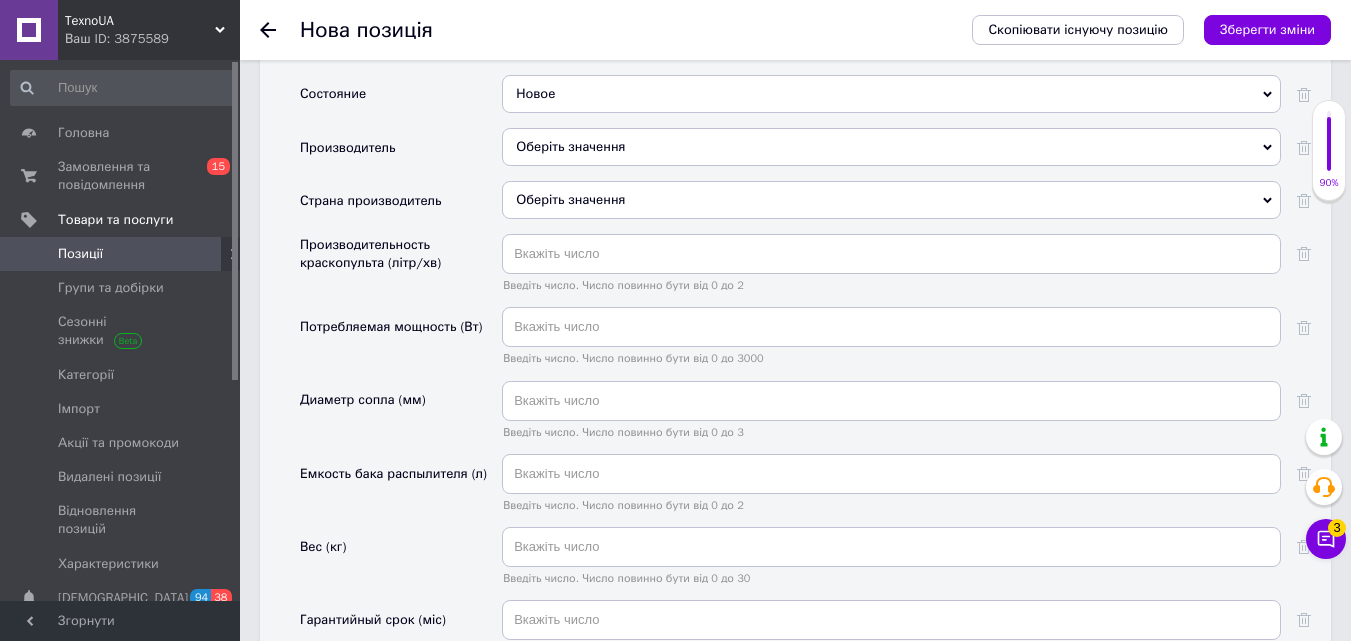 scroll, scrollTop: 1900, scrollLeft: 0, axis: vertical 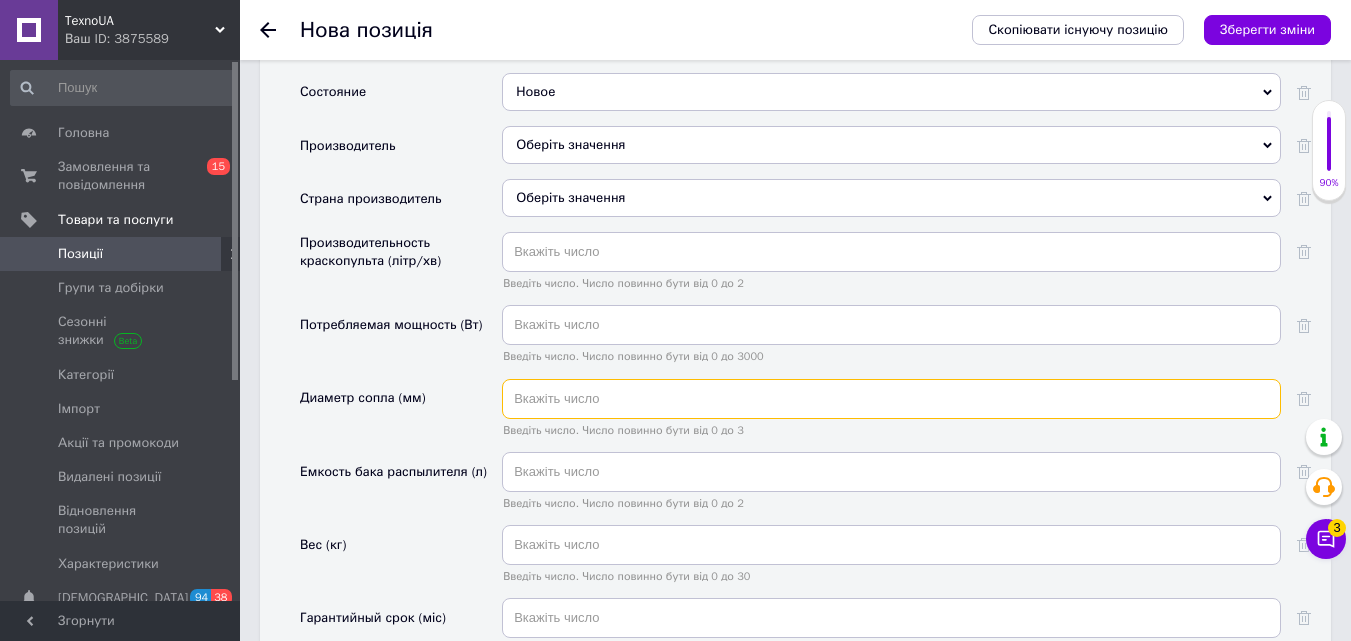 click at bounding box center [891, 399] 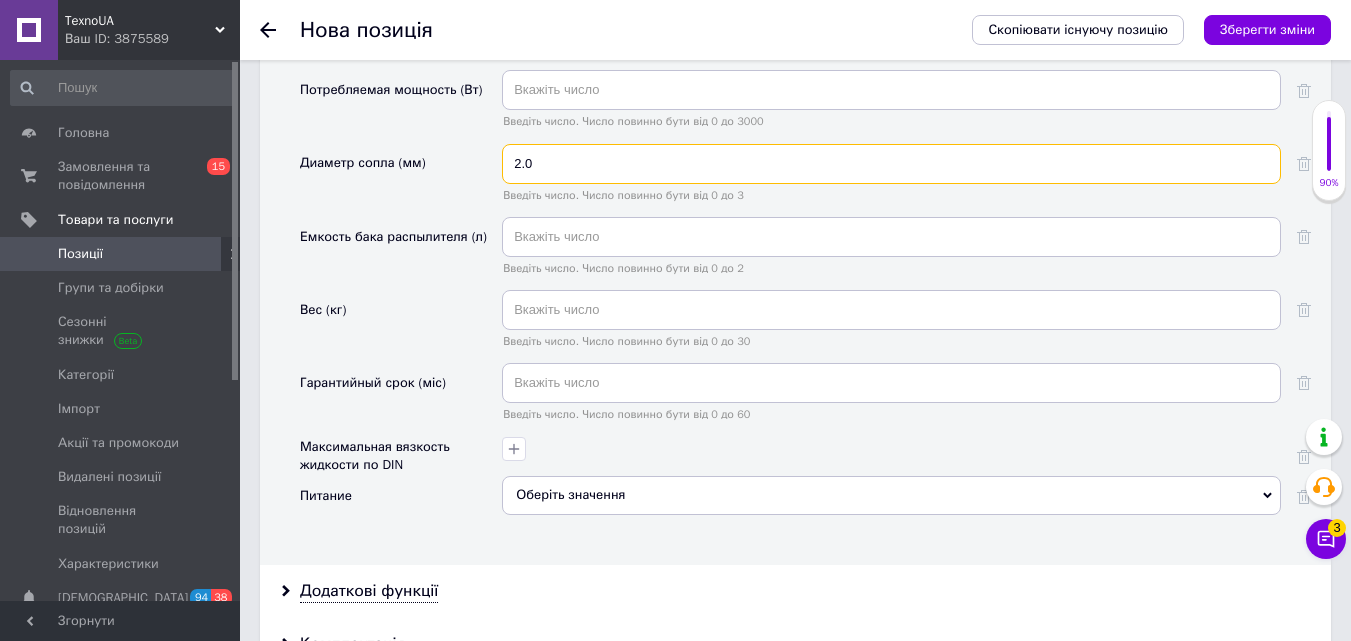 scroll, scrollTop: 2100, scrollLeft: 0, axis: vertical 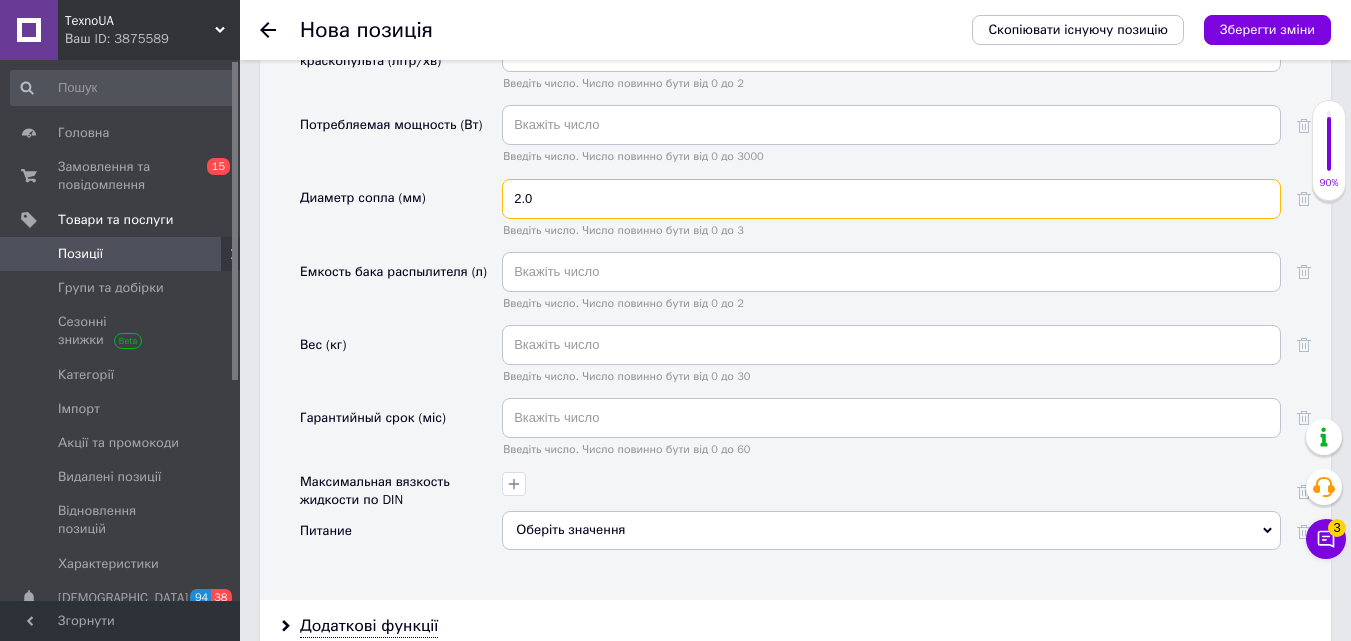type on "2.0" 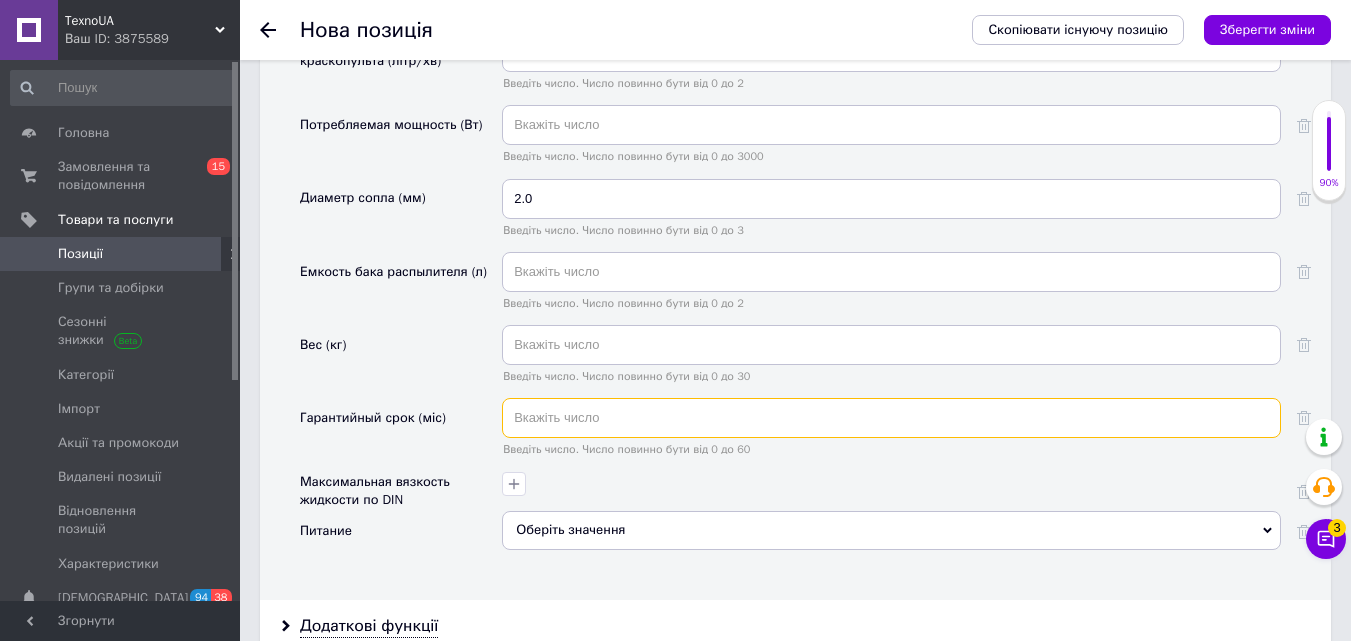 click at bounding box center [891, 418] 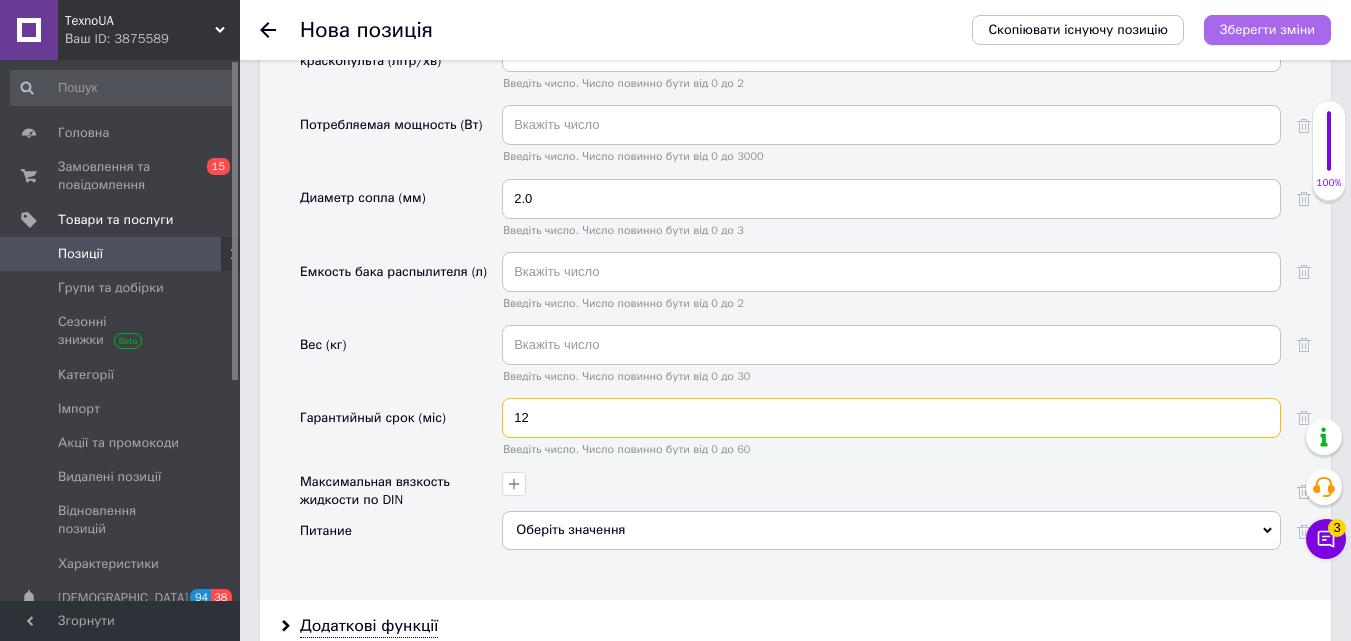 type on "12" 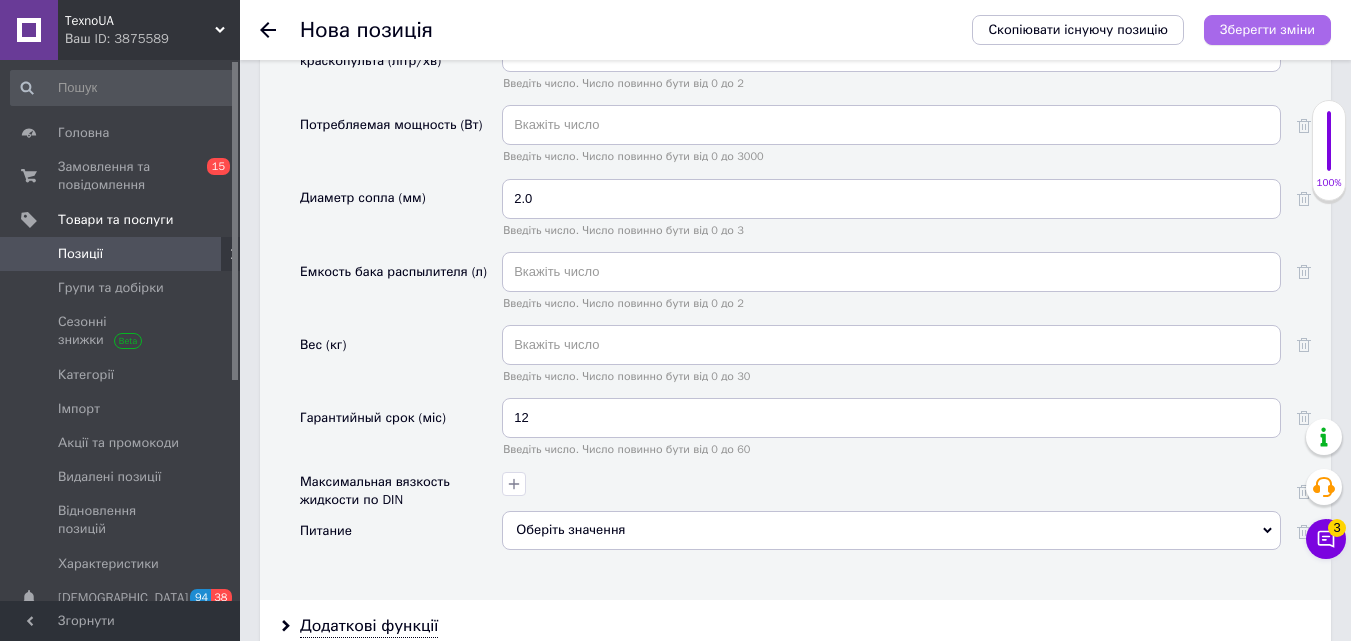 click on "Зберегти зміни" at bounding box center [1267, 29] 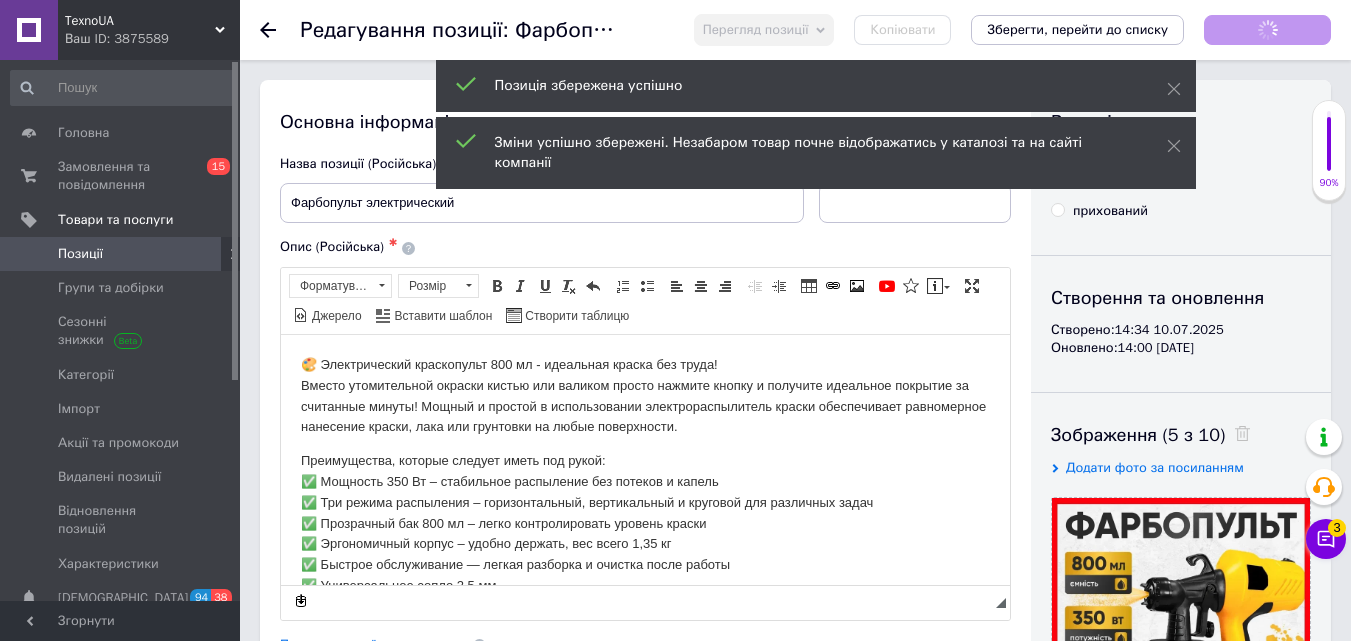scroll, scrollTop: 0, scrollLeft: 0, axis: both 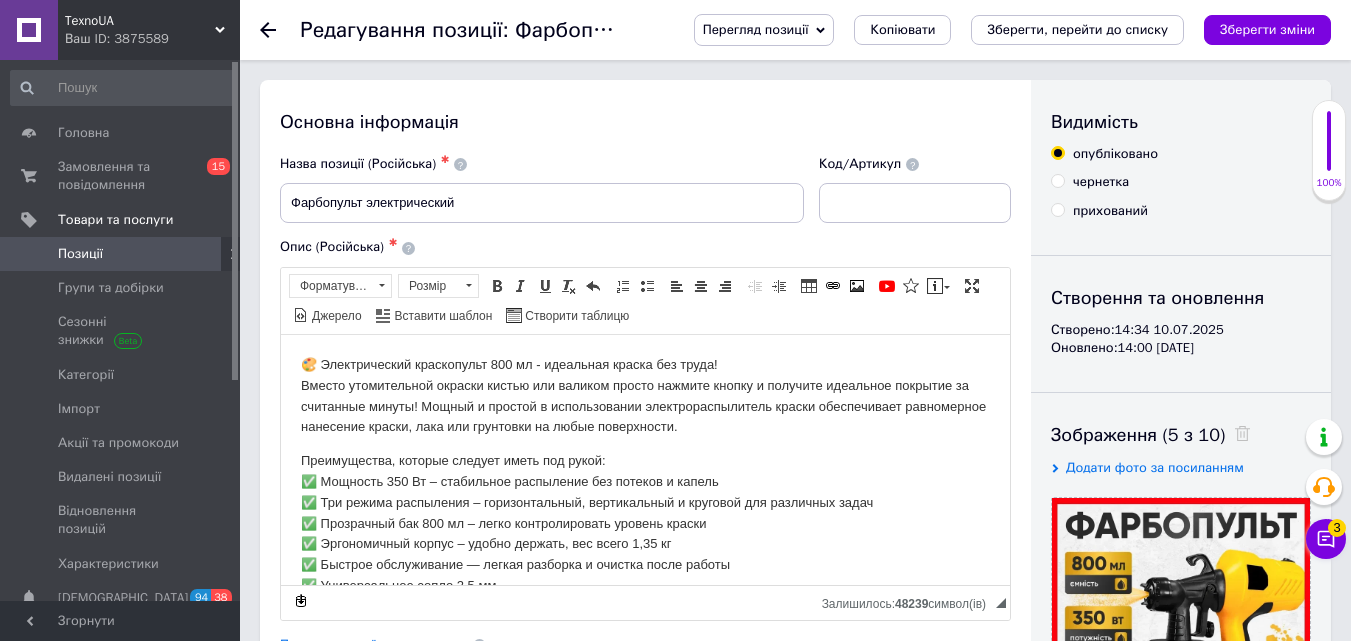 click on "Позиції" at bounding box center [121, 254] 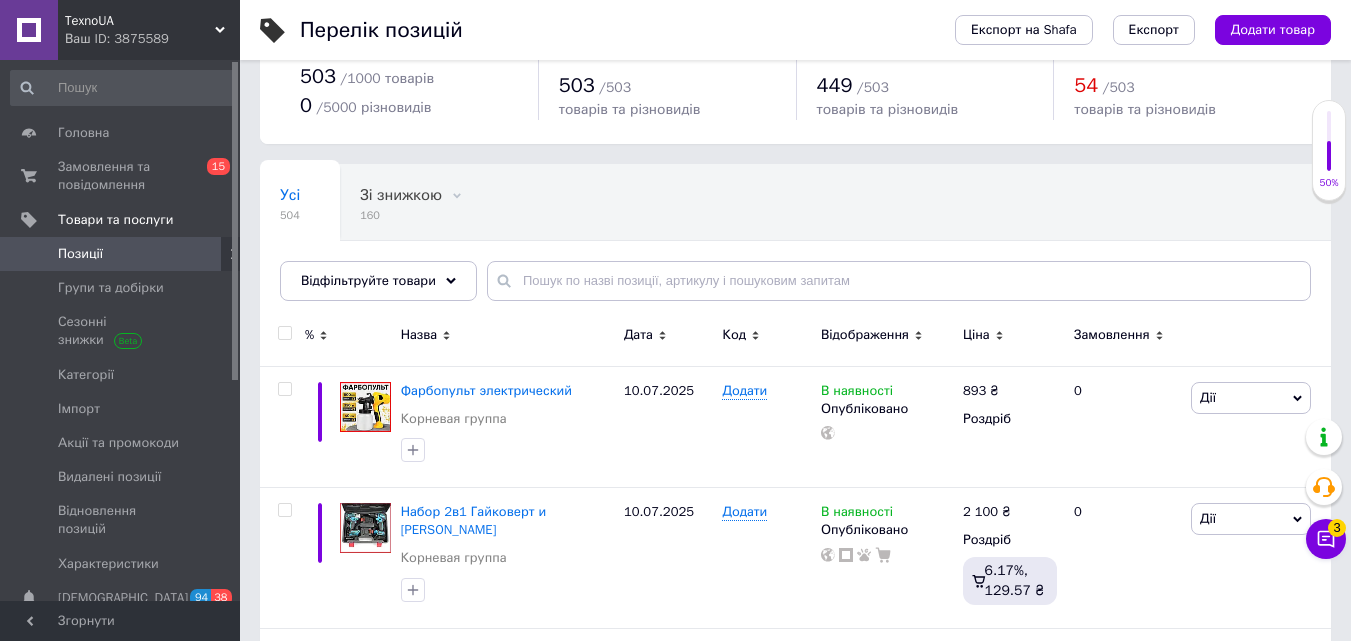 scroll, scrollTop: 100, scrollLeft: 0, axis: vertical 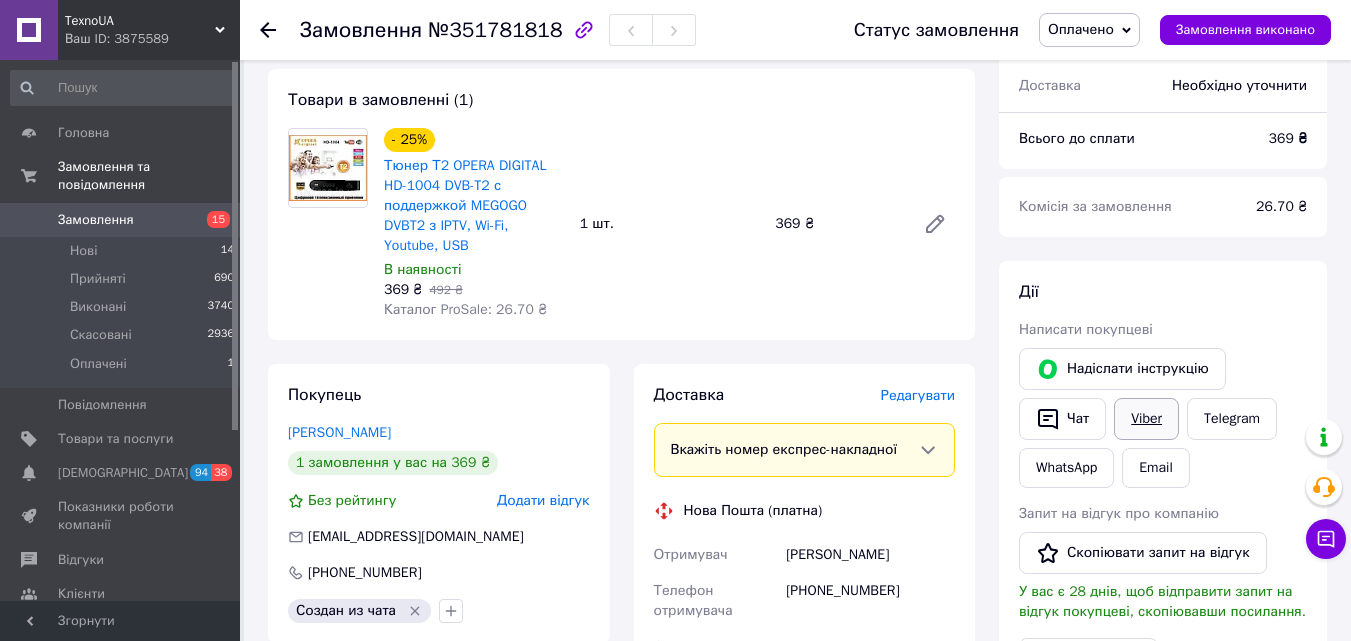 click on "Viber" at bounding box center (1146, 419) 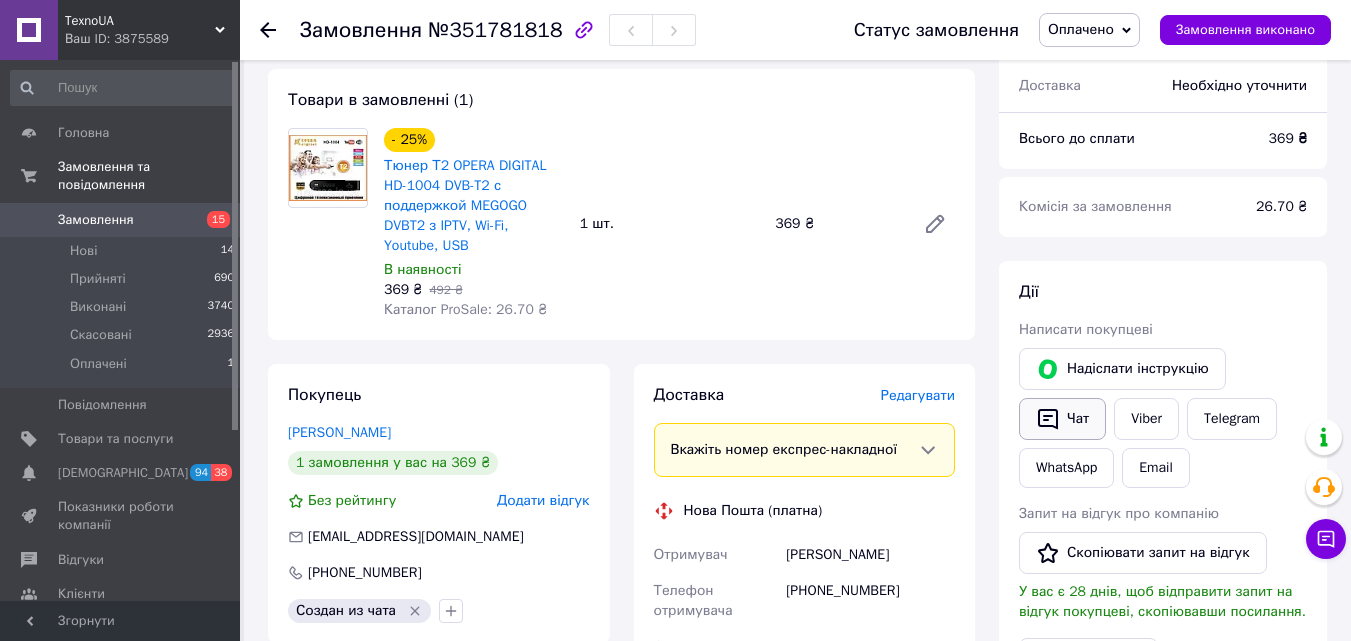 click on "Чат" at bounding box center [1062, 419] 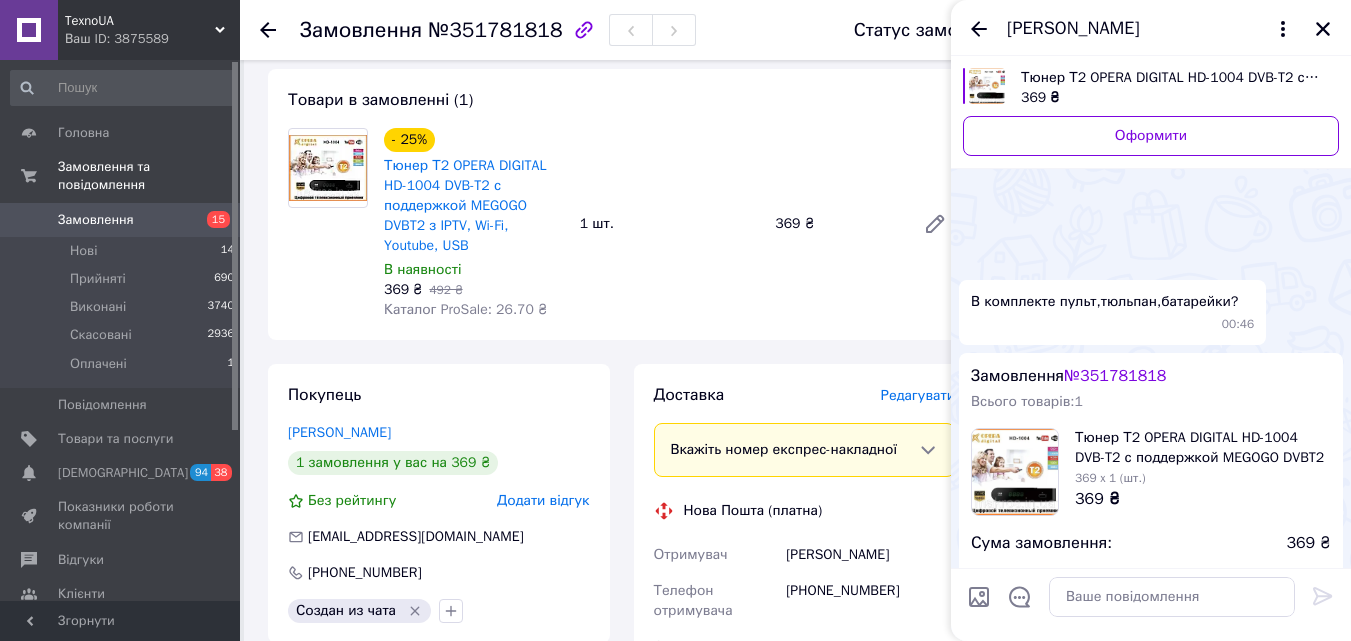 scroll, scrollTop: 606, scrollLeft: 0, axis: vertical 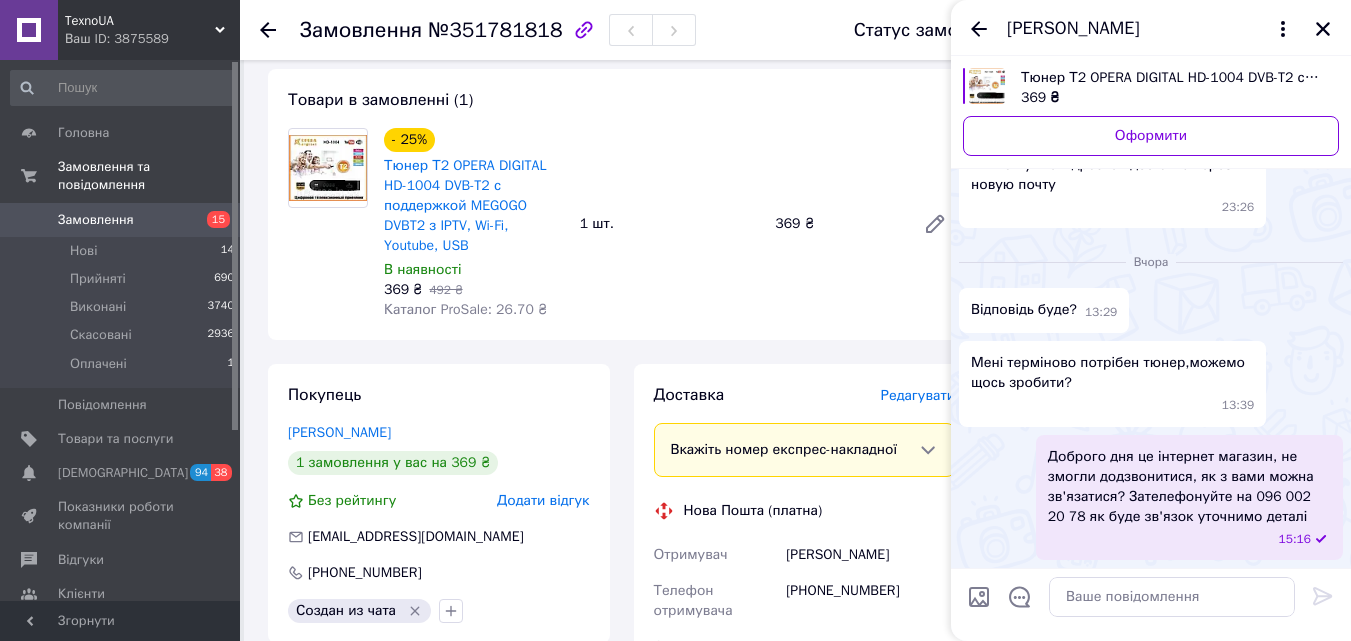 click on "- 25% Тюнер Т2 OPERA DIGITAL HD-1004 DVB-T2 с поддержкой MEGOGO DVBT2 з IPTV, Wi-Fi, Youtube, USB В наявності 369 ₴   492 ₴ Каталог ProSale: 26.70 ₴  1 шт. 369 ₴" at bounding box center [669, 224] 